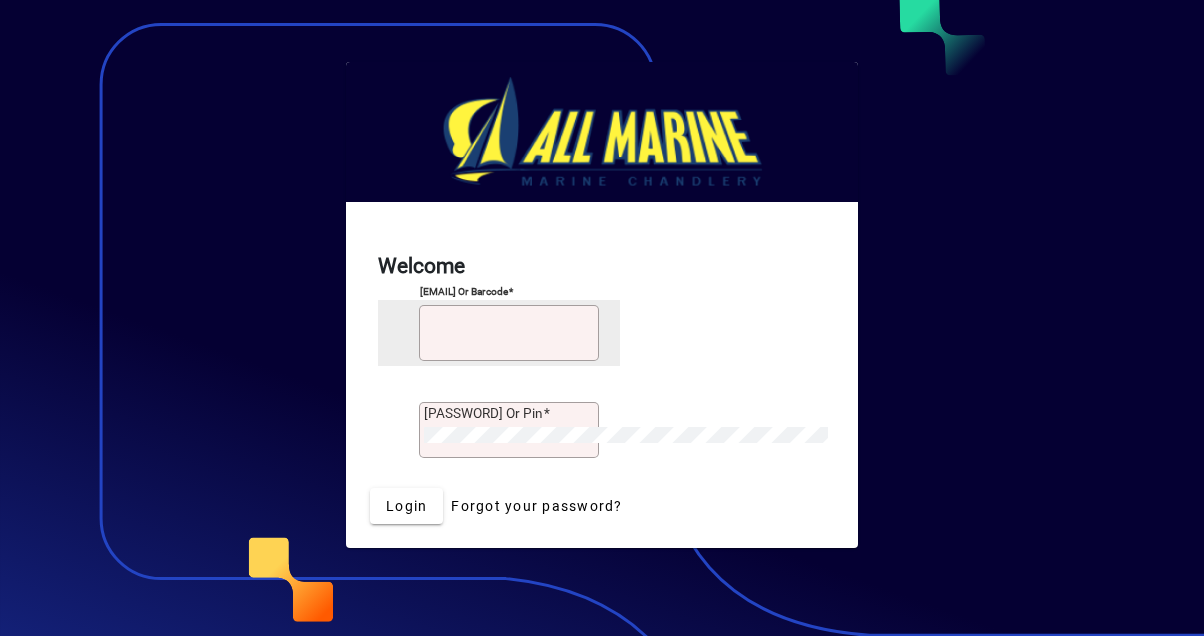 scroll, scrollTop: 0, scrollLeft: 0, axis: both 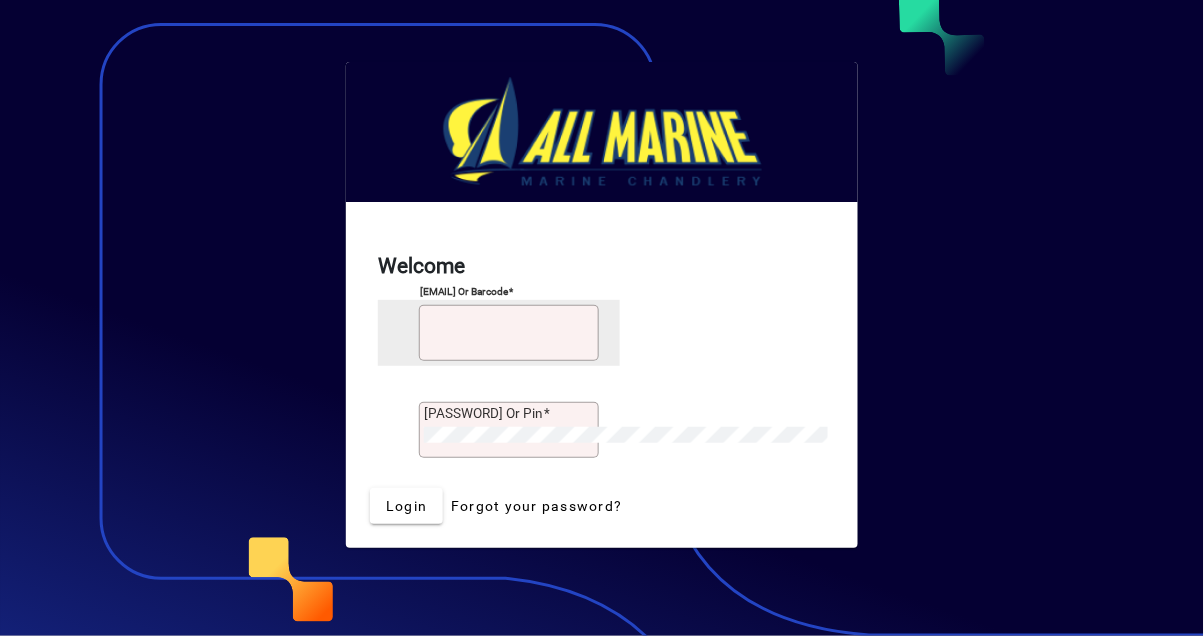 click on "[EMAIL] or Barcode" at bounding box center (509, 333) 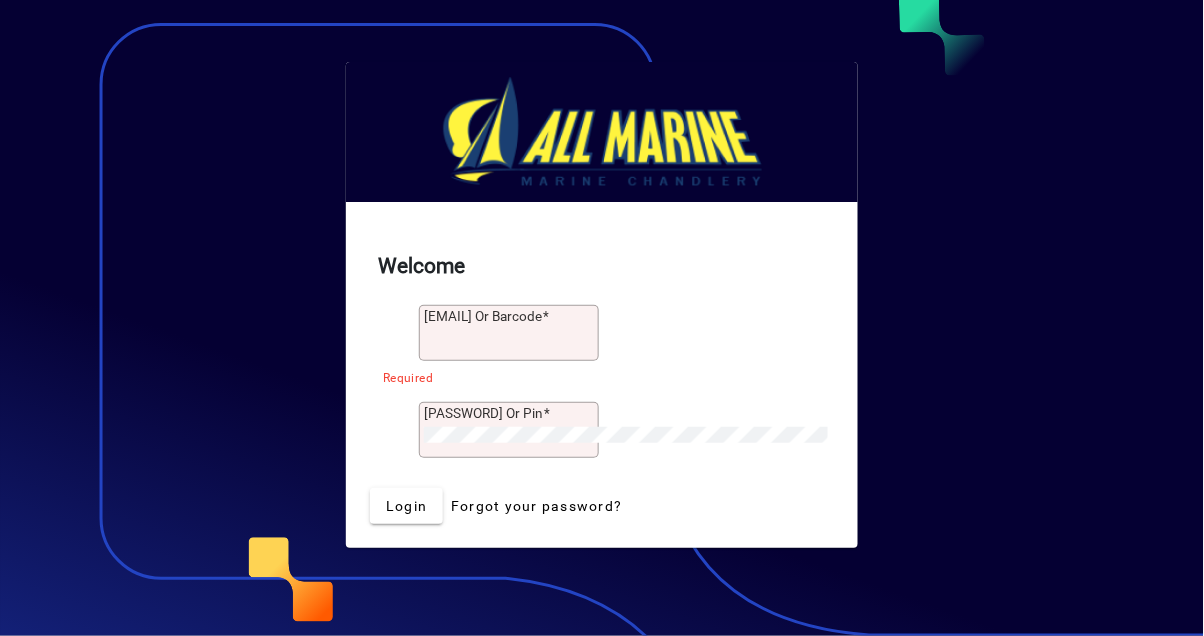 type on "**********" 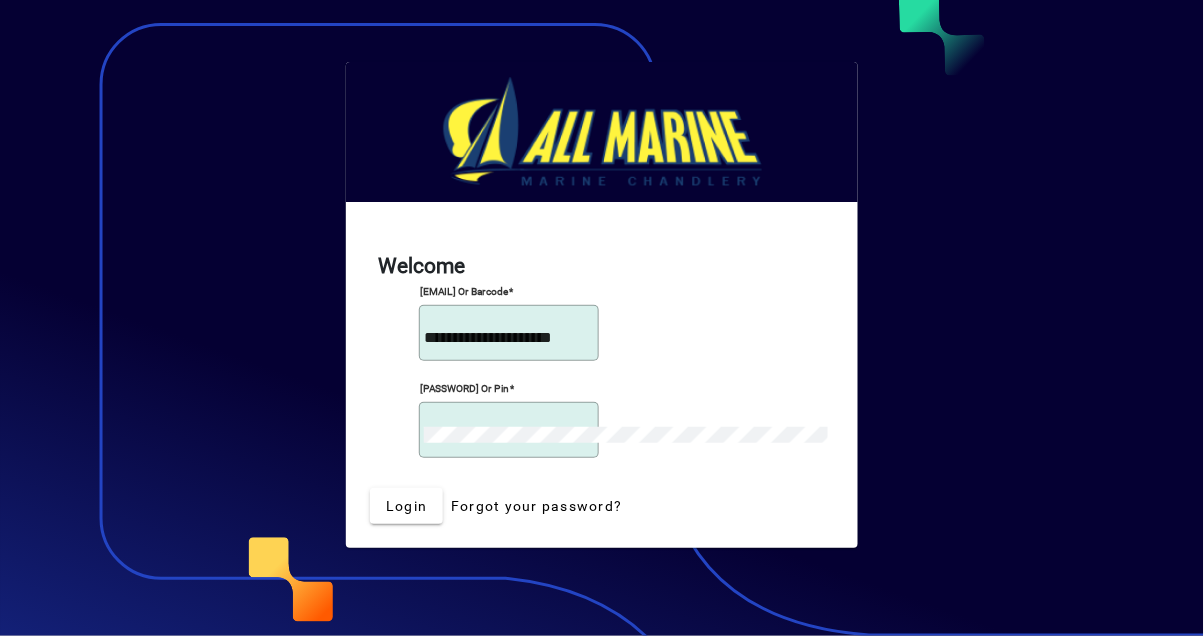 click on "Login" at bounding box center (406, 506) 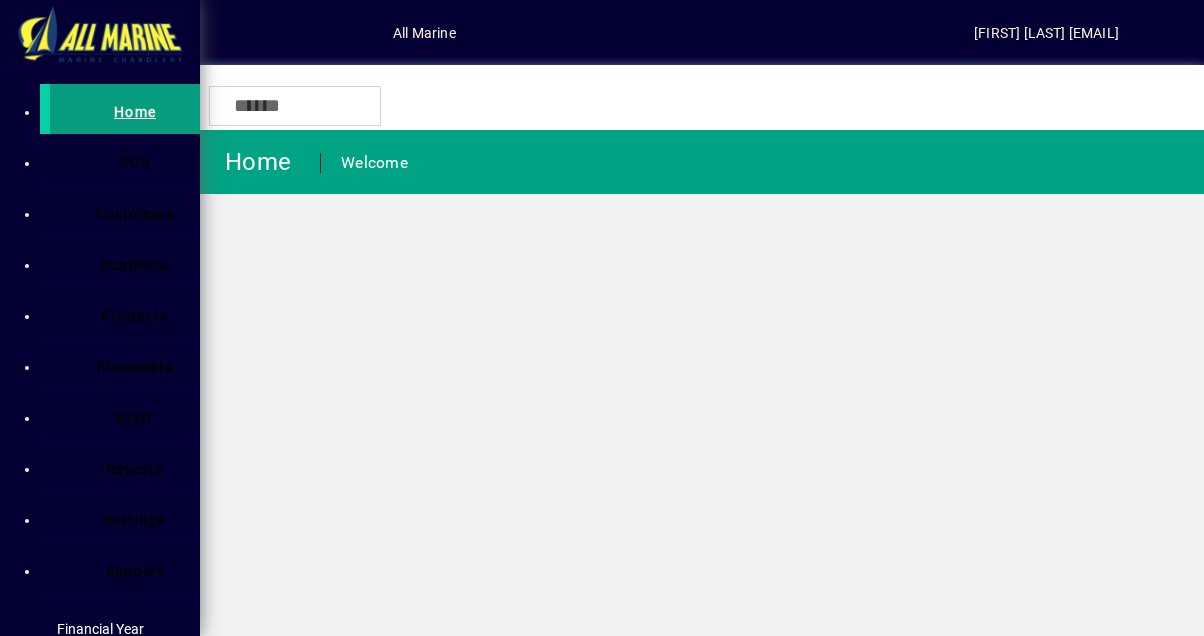 scroll, scrollTop: 0, scrollLeft: 0, axis: both 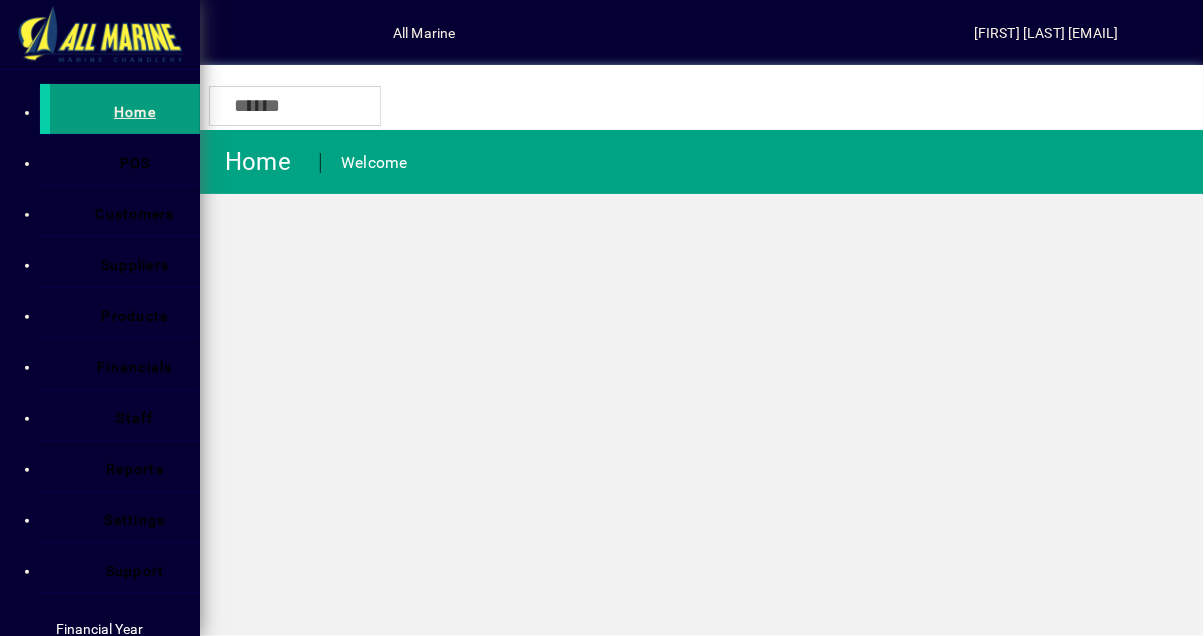 click at bounding box center (125, 160) 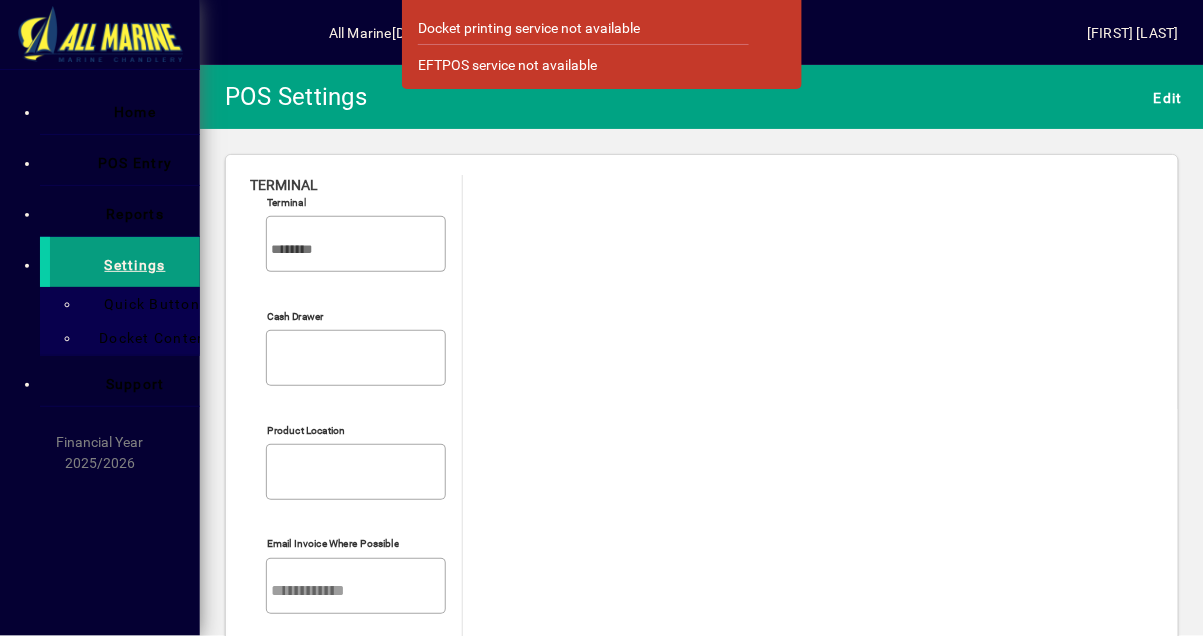 click at bounding box center [773, 32] 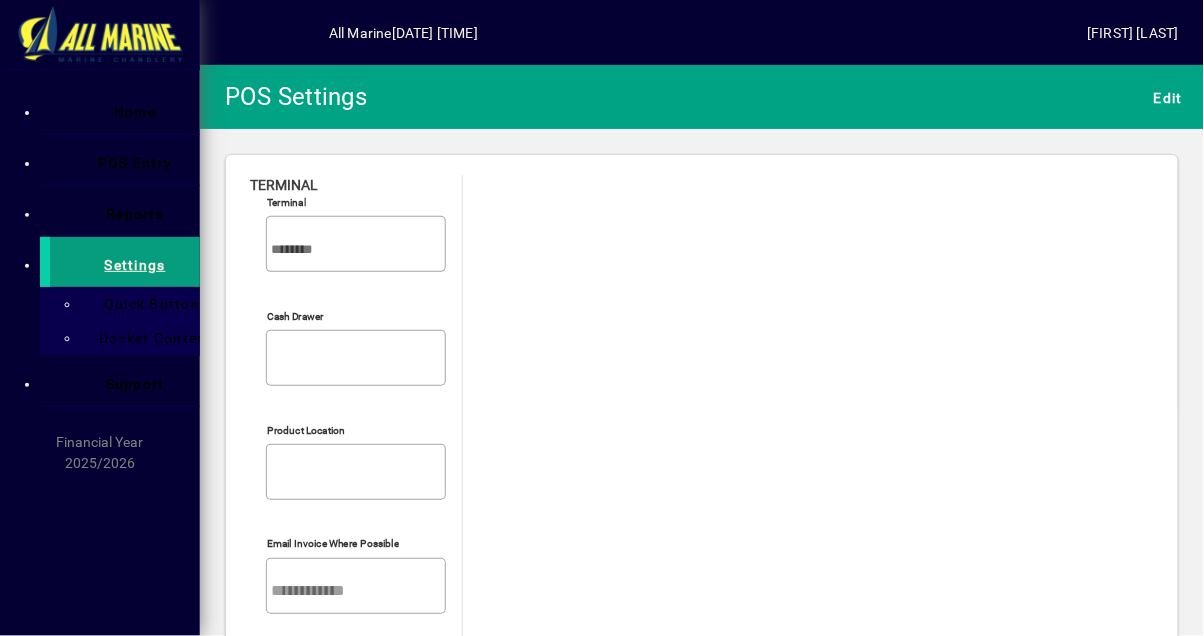 click at bounding box center (125, 109) 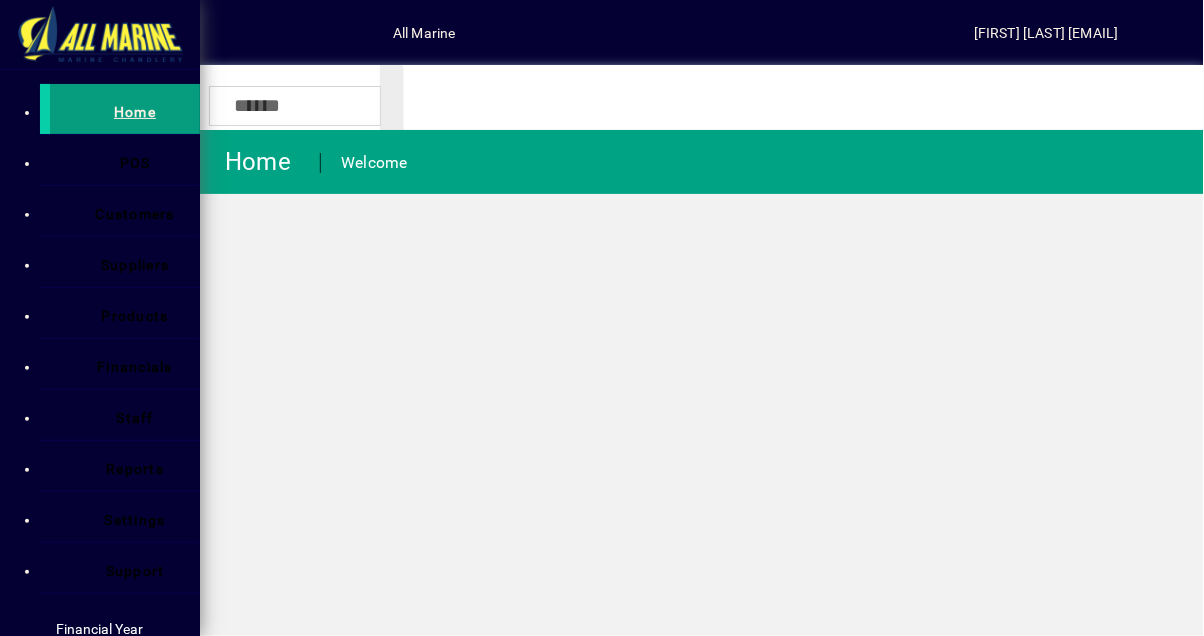 click on "Suppliers" at bounding box center [135, 265] 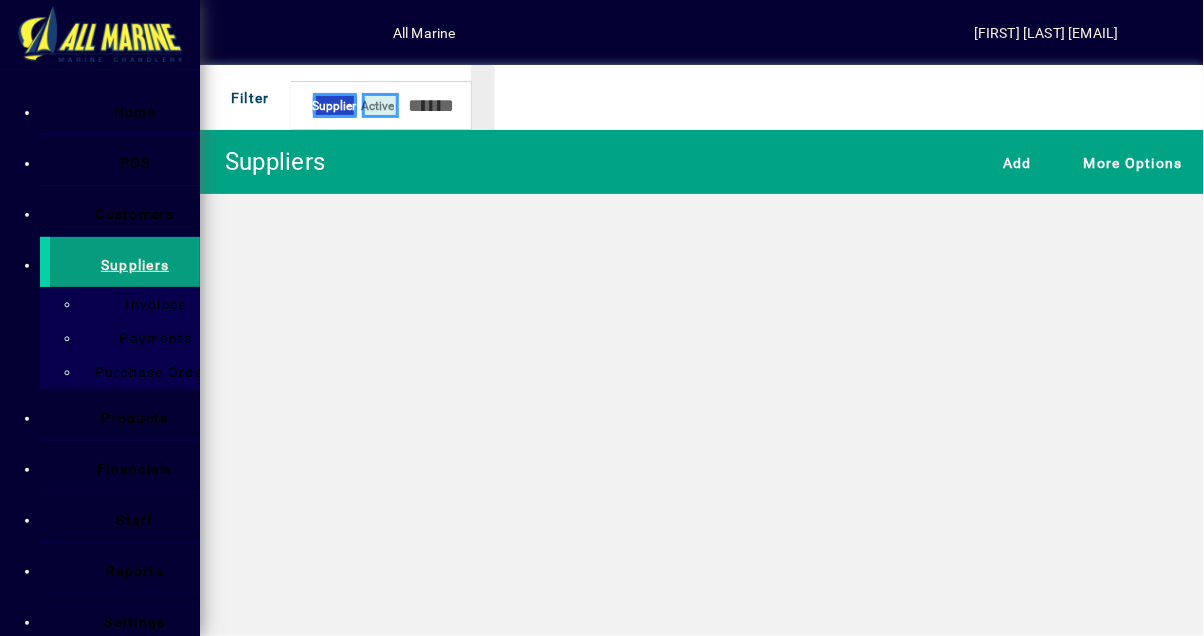 click on "Purchase Orders" at bounding box center (145, 372) 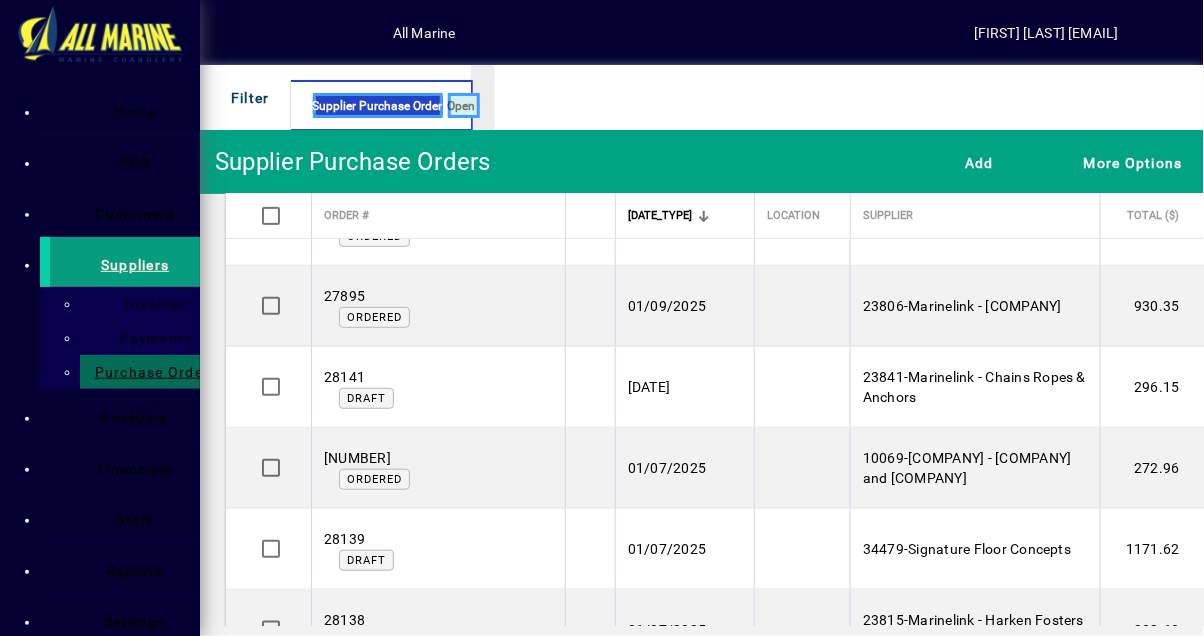 scroll, scrollTop: 243, scrollLeft: 0, axis: vertical 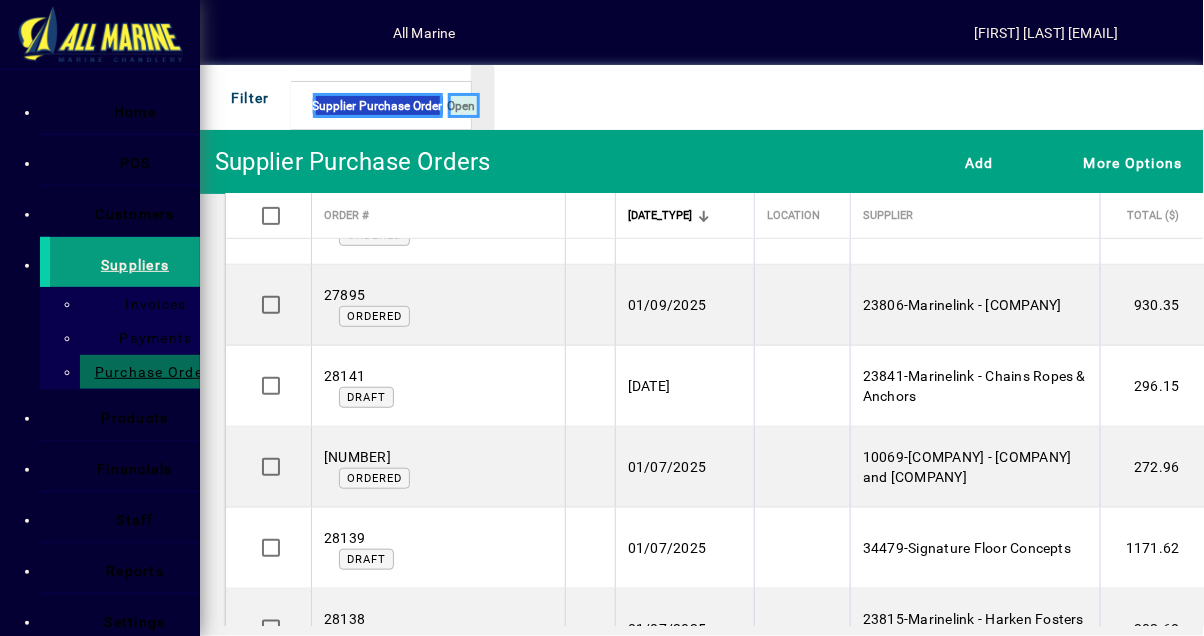 click on "Marinelink - Chains Ropes & Anchors" at bounding box center (883, 62) 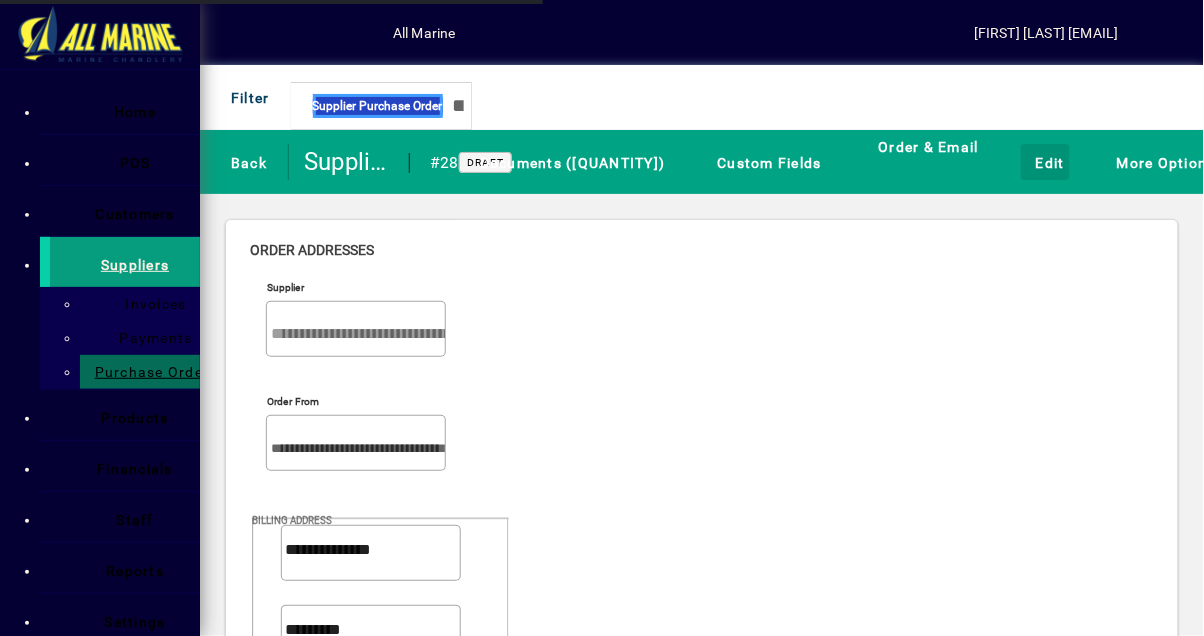click at bounding box center (1045, 162) 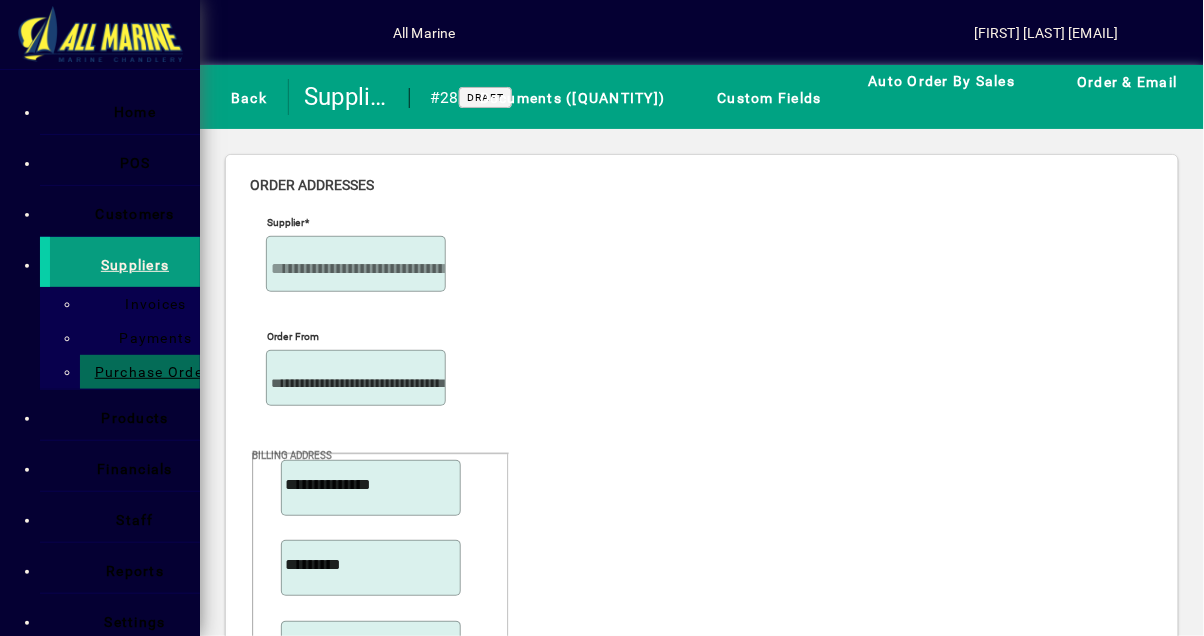 scroll, scrollTop: 849, scrollLeft: 0, axis: vertical 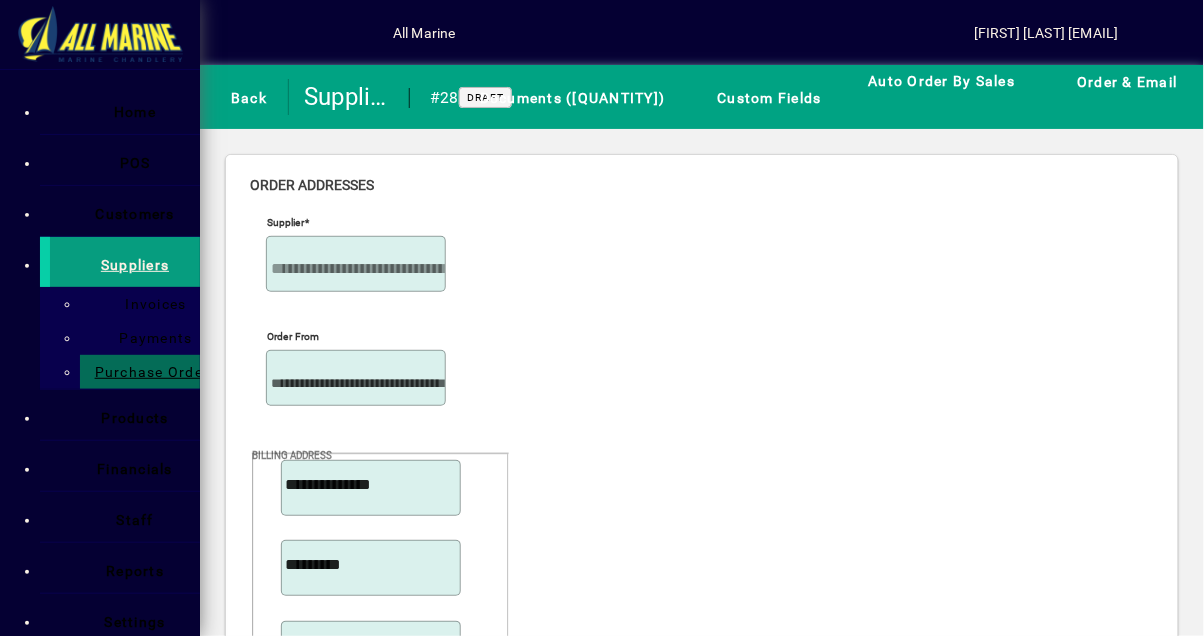 click on "Product" at bounding box center [995, 3190] 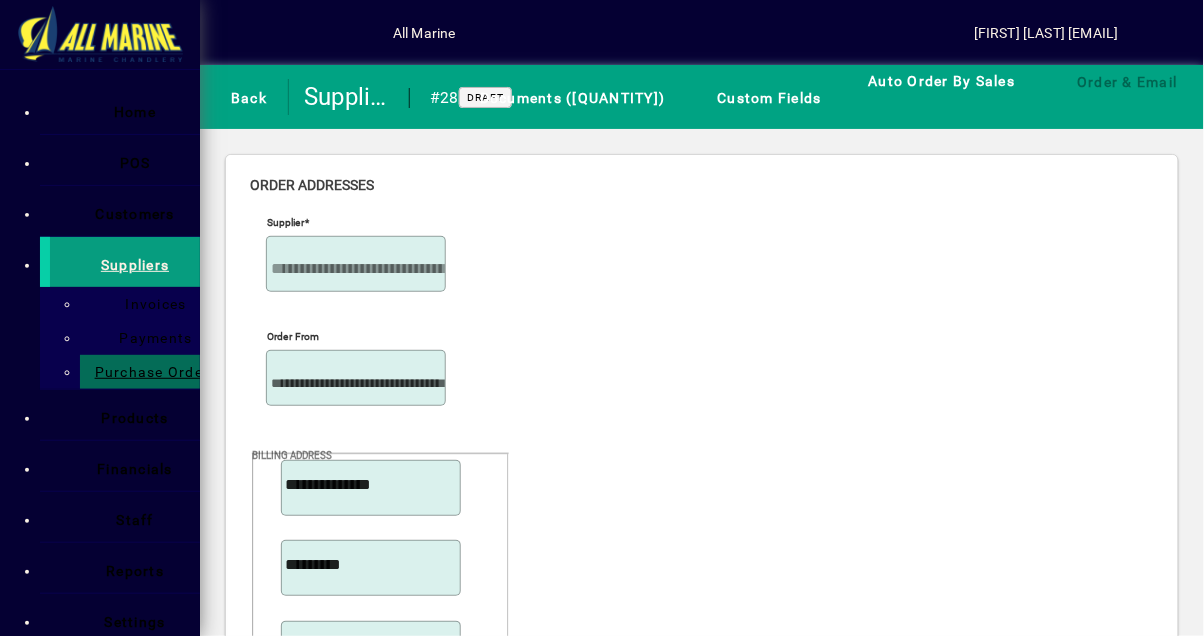 scroll, scrollTop: 176, scrollLeft: 0, axis: vertical 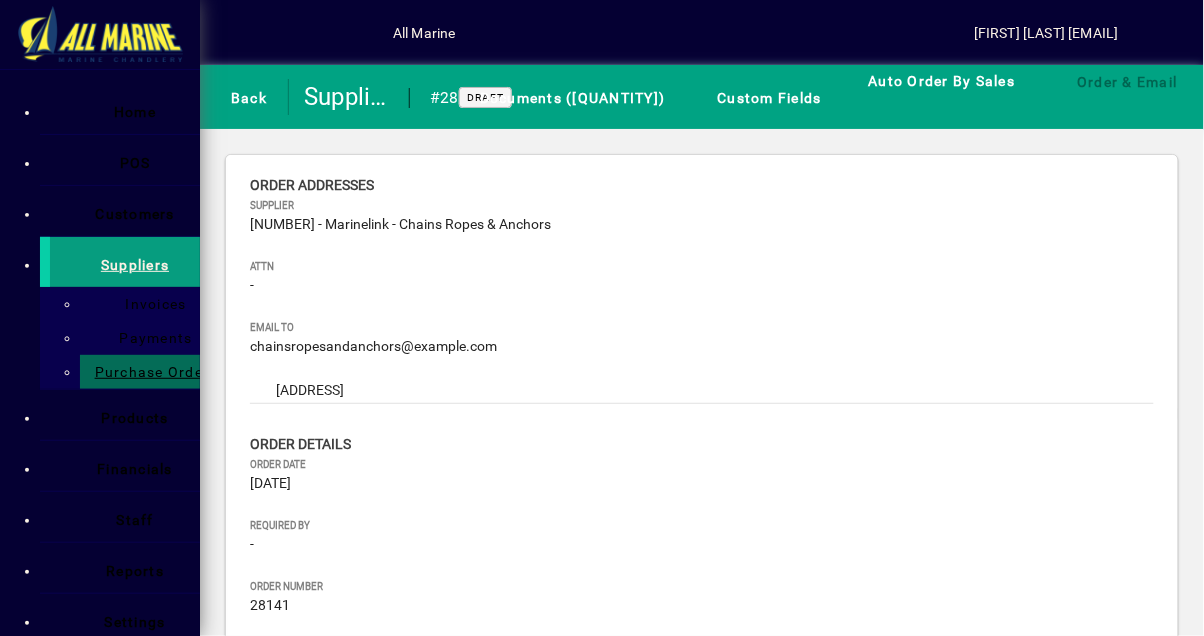 type on "*********" 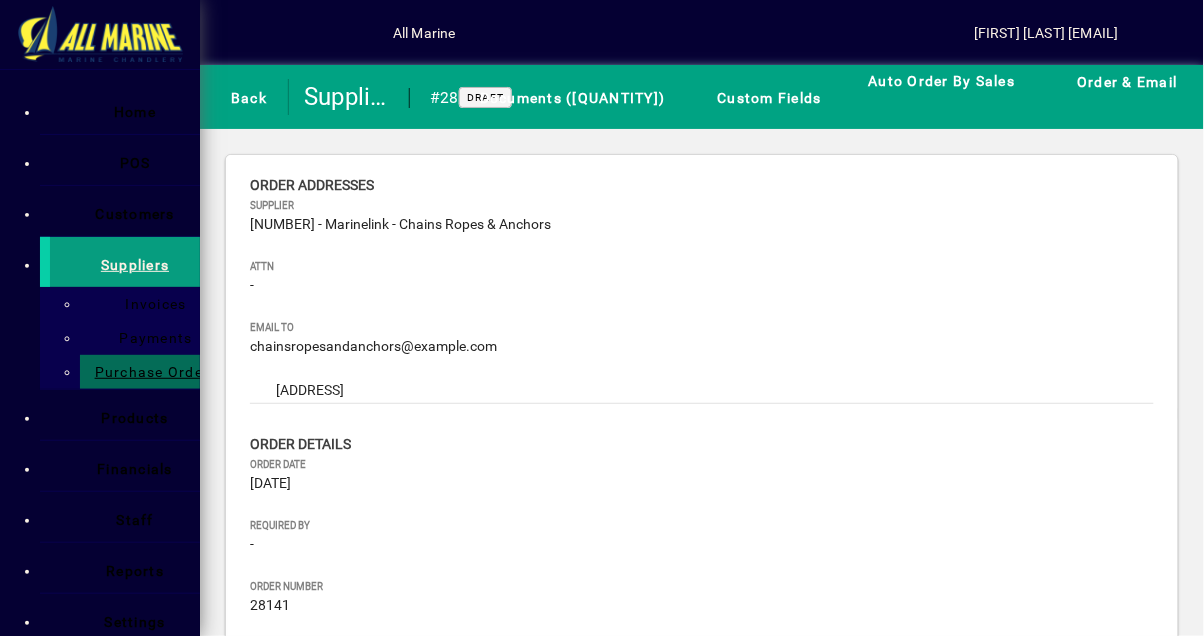 click on "******" at bounding box center [359, 1361] 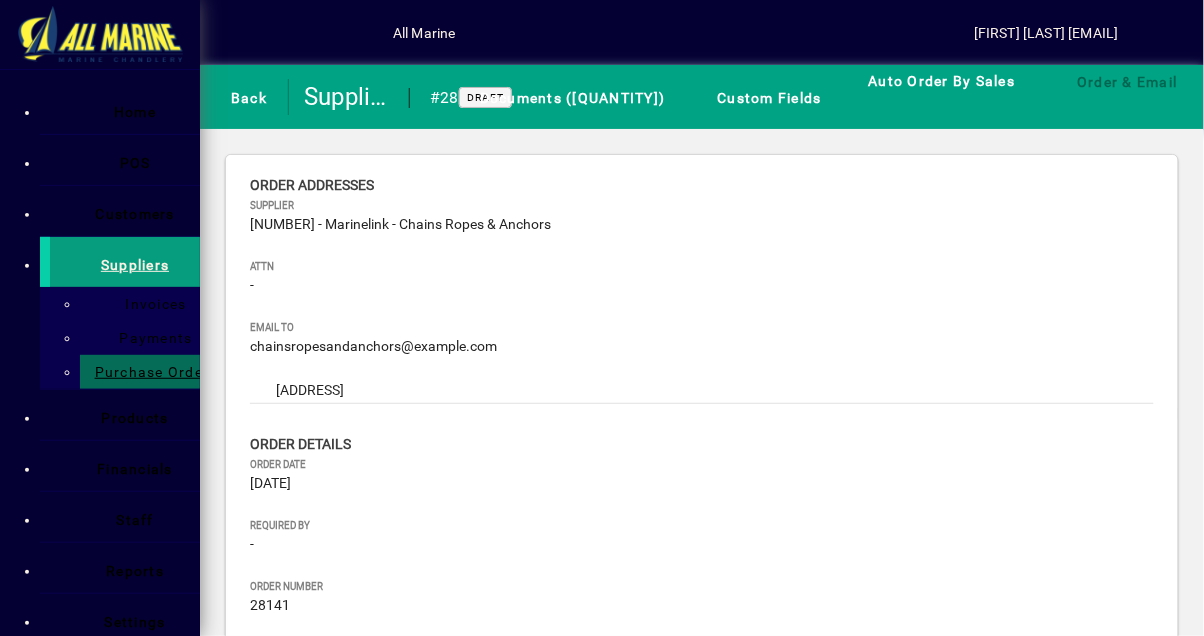 type on "*********" 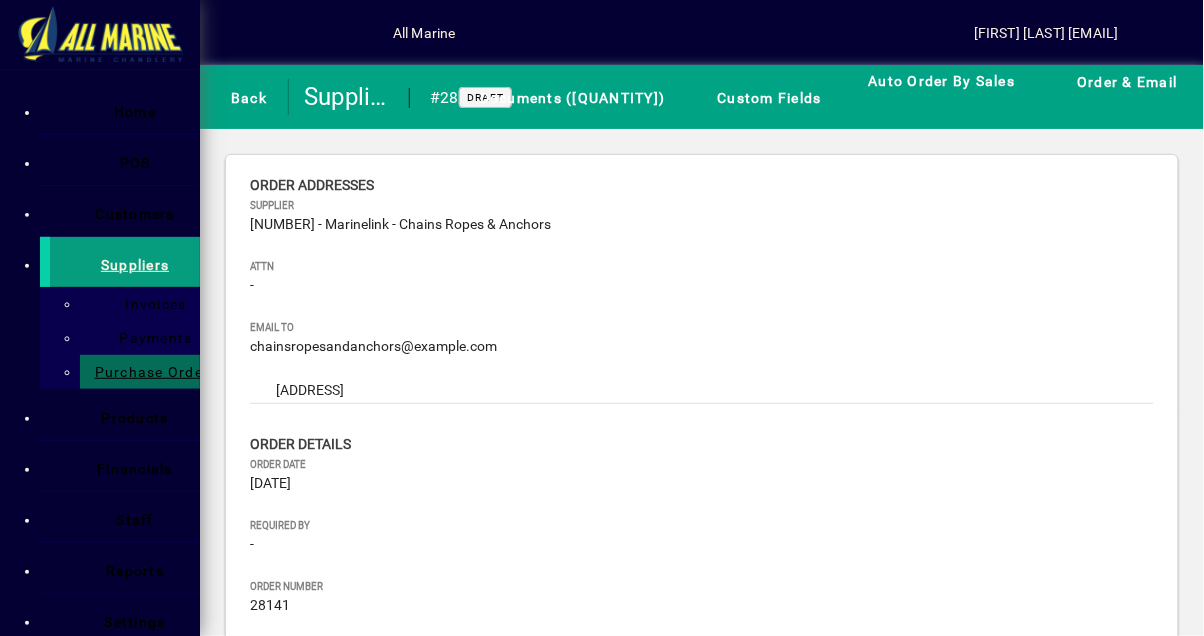 click on "Product" at bounding box center [995, 782] 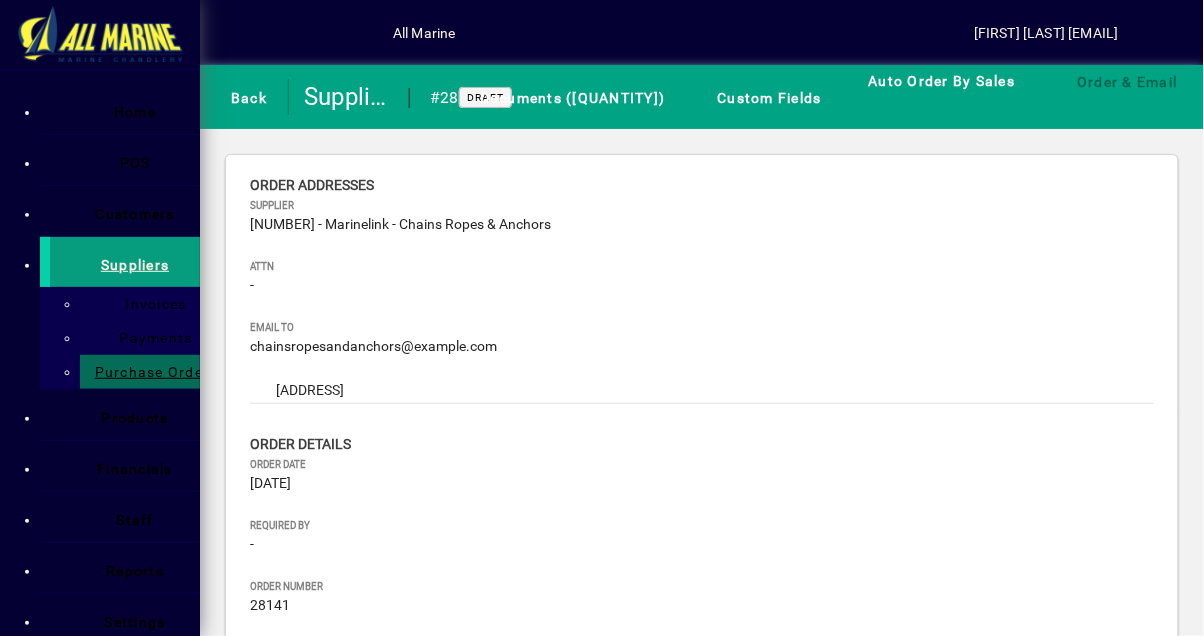 click at bounding box center [260, 905] 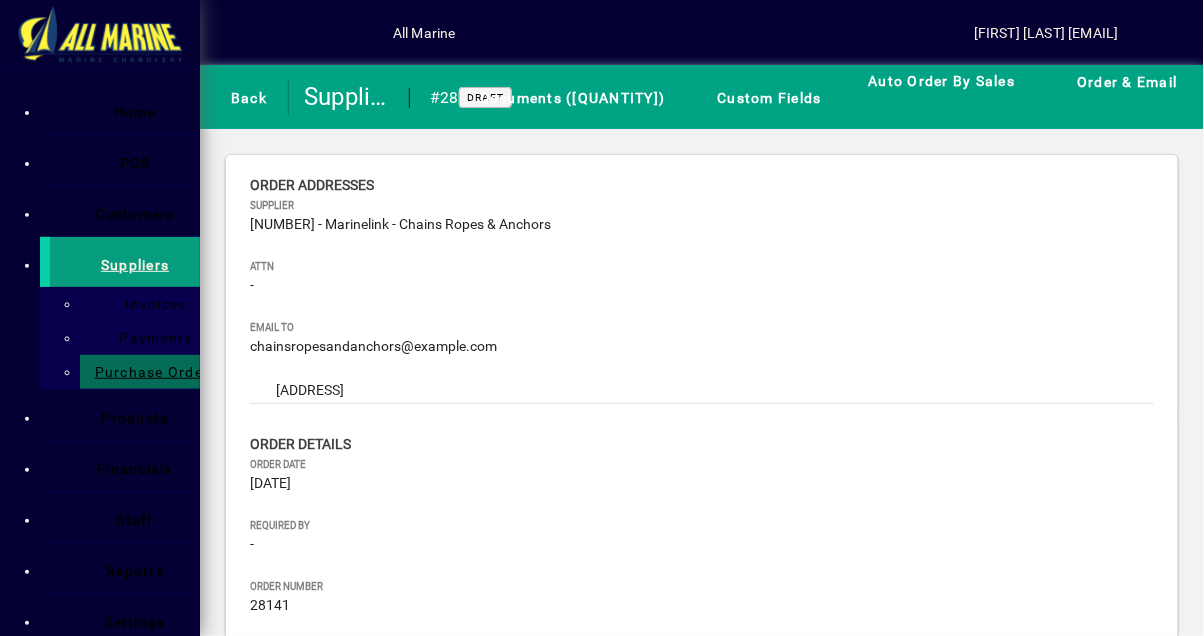 scroll, scrollTop: 0, scrollLeft: 0, axis: both 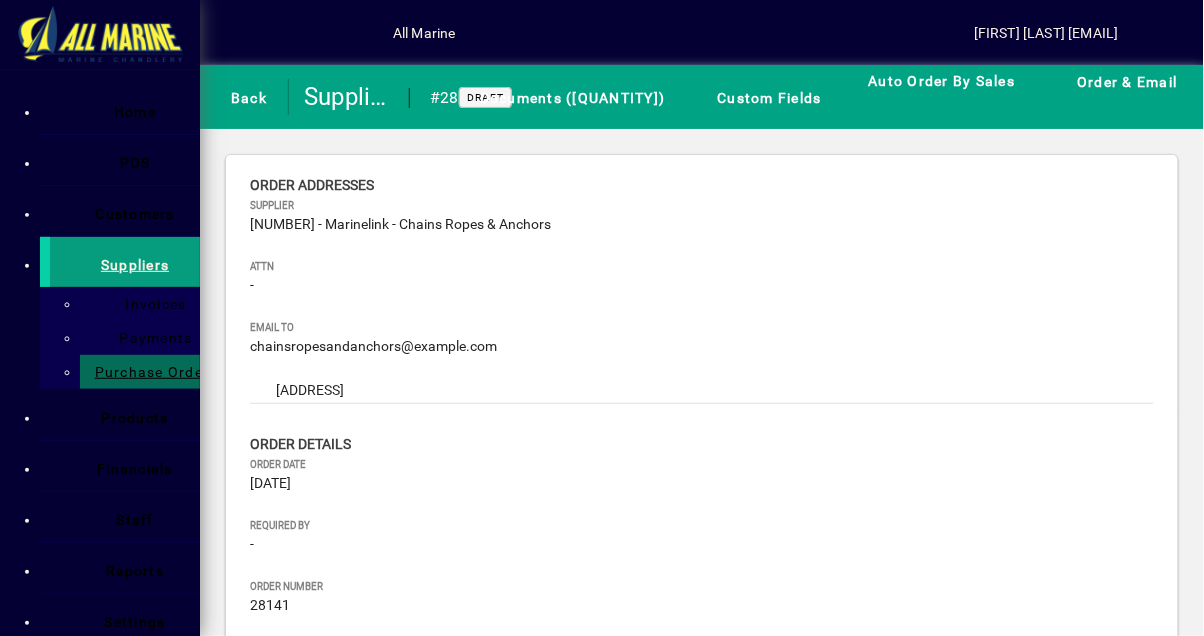 click on "Product" at bounding box center [995, 782] 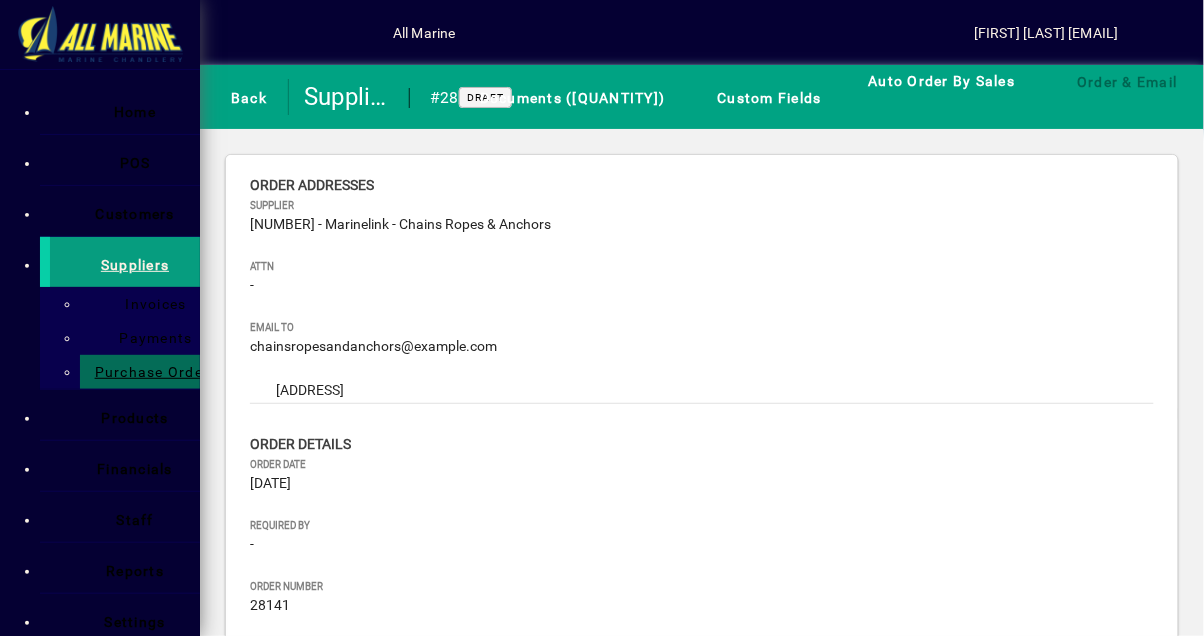 type on "********" 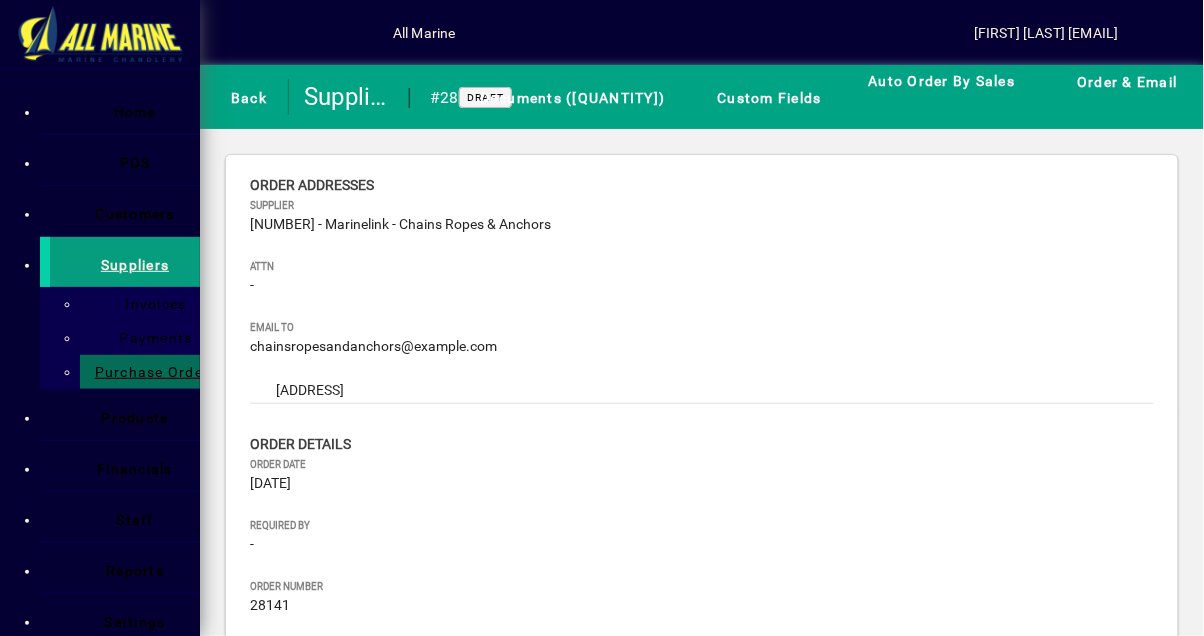click on "******" at bounding box center [359, 1361] 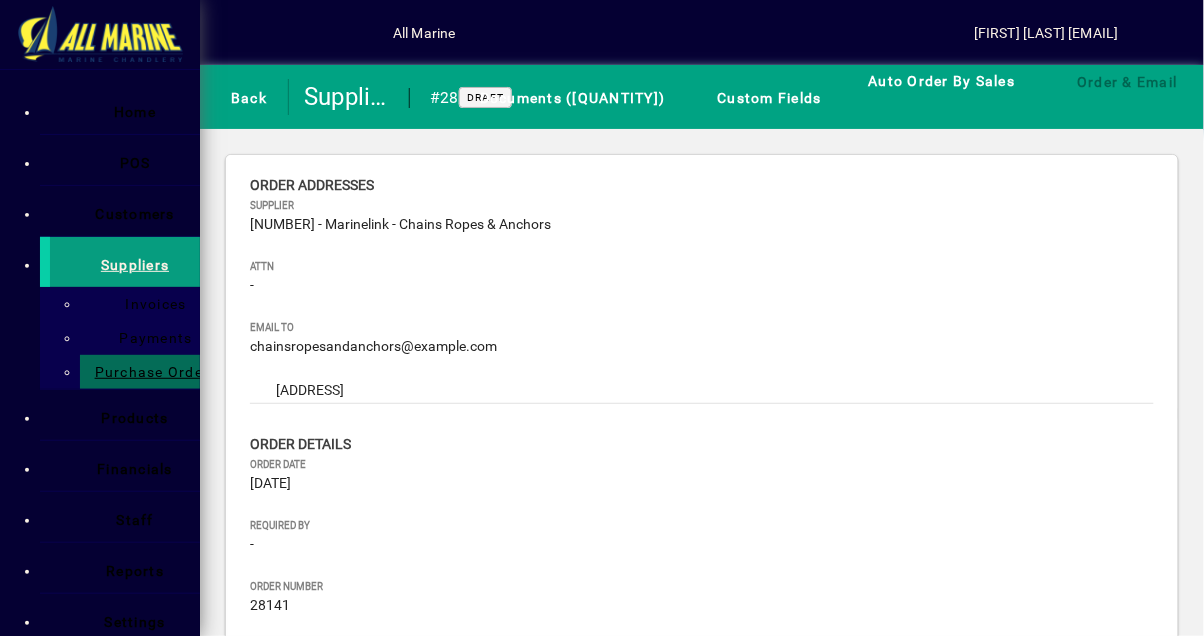 click on "ANCHOR - Anchors,Chains, Bouys, Fenders etc" at bounding box center (188, 55) 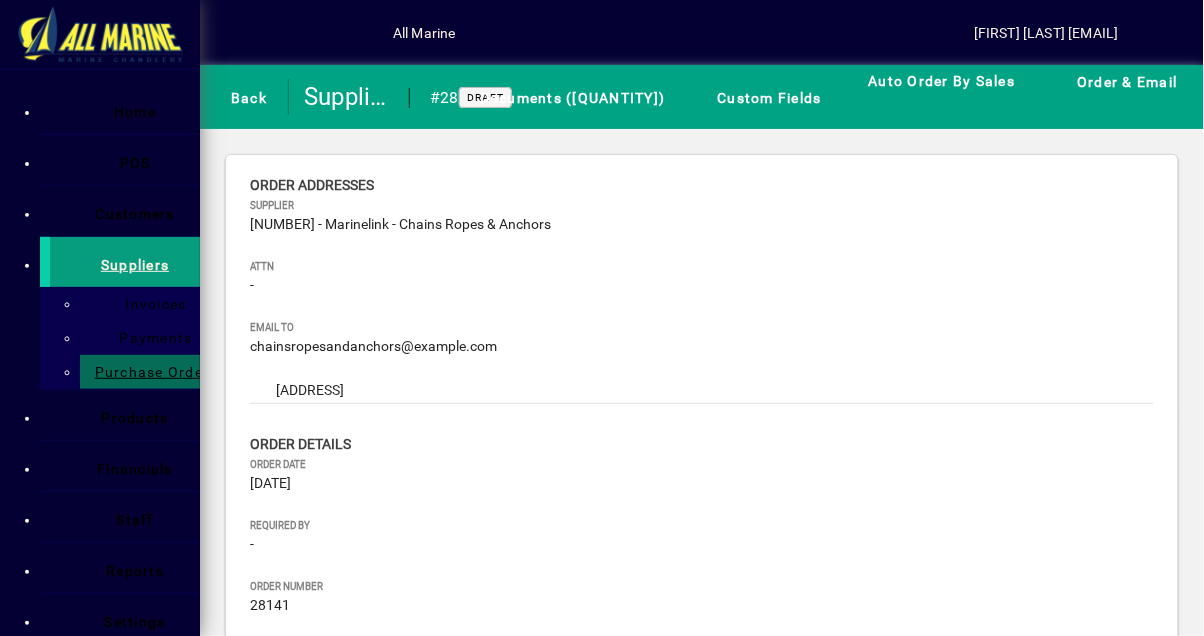 click on "Product" at bounding box center (995, 782) 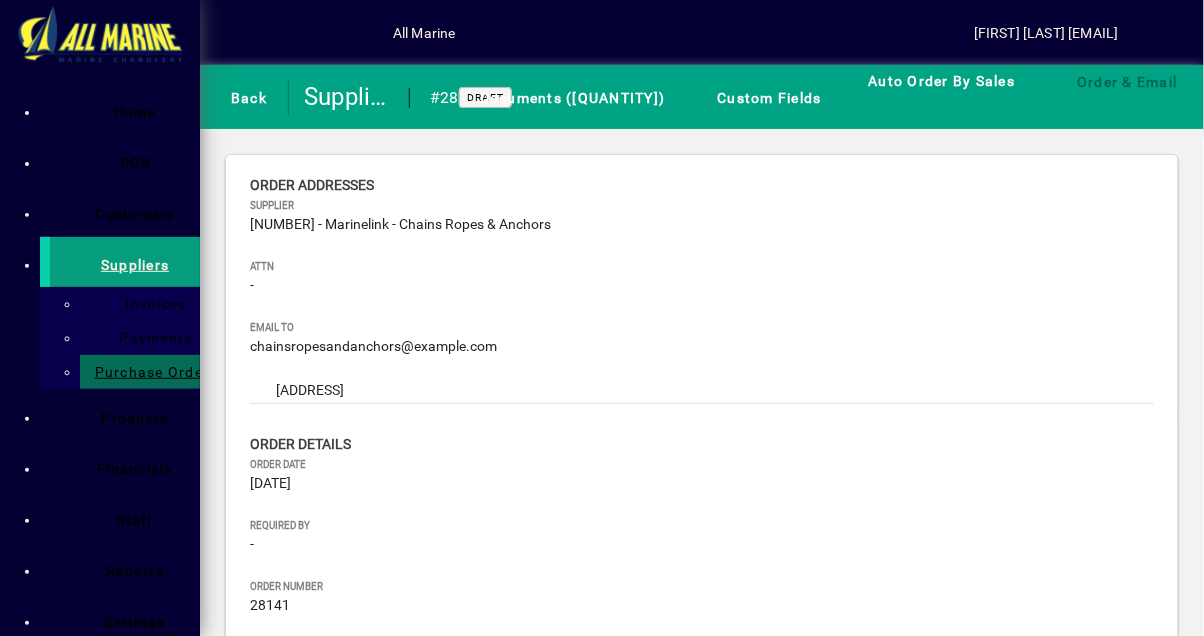 click on "[BRAND] [PRODUCT_NAME] [QUANTITY] [COLOR] [CODE]" at bounding box center [217, 34] 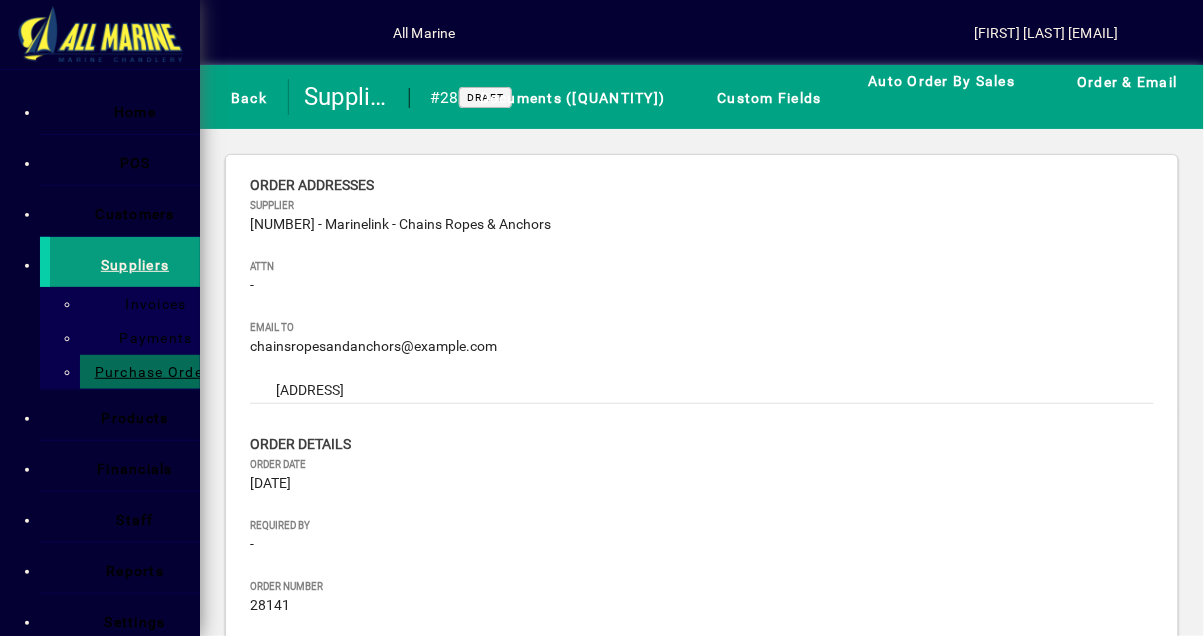 click on "Product" at bounding box center [995, 782] 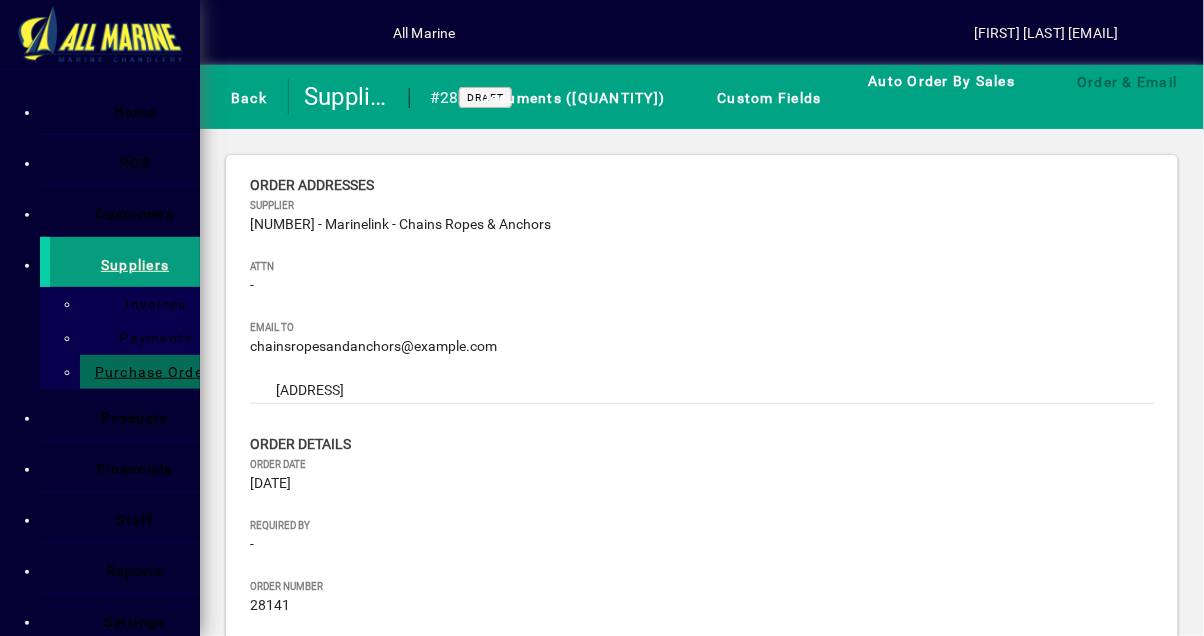 type on "********" 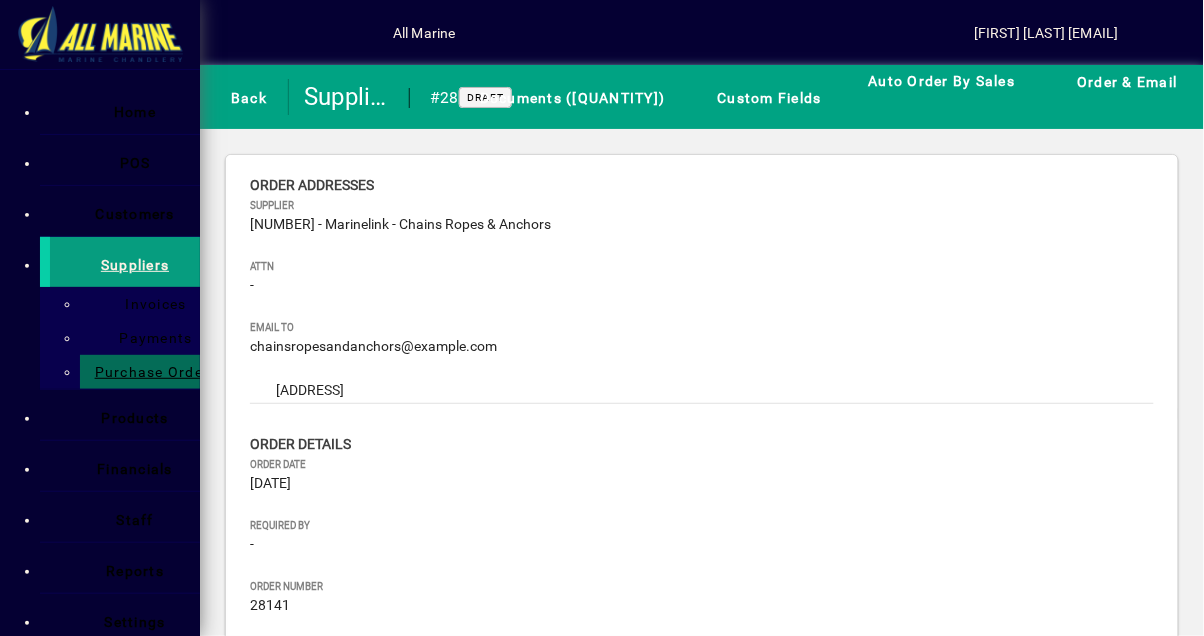 click on "******" at bounding box center (359, 1361) 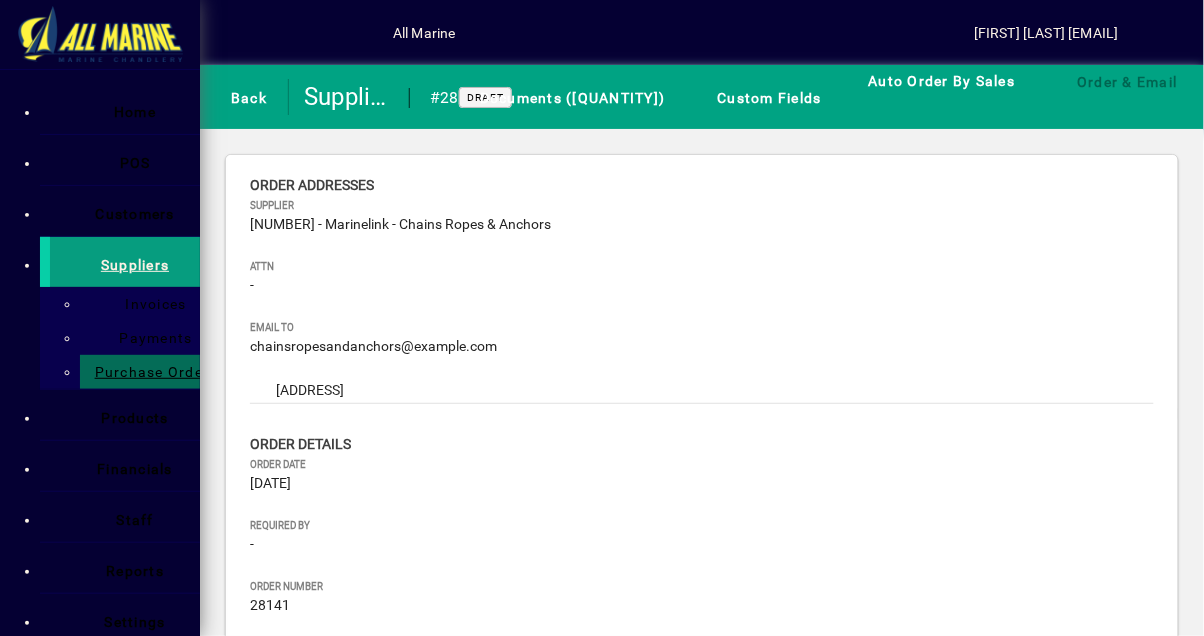 type on "********" 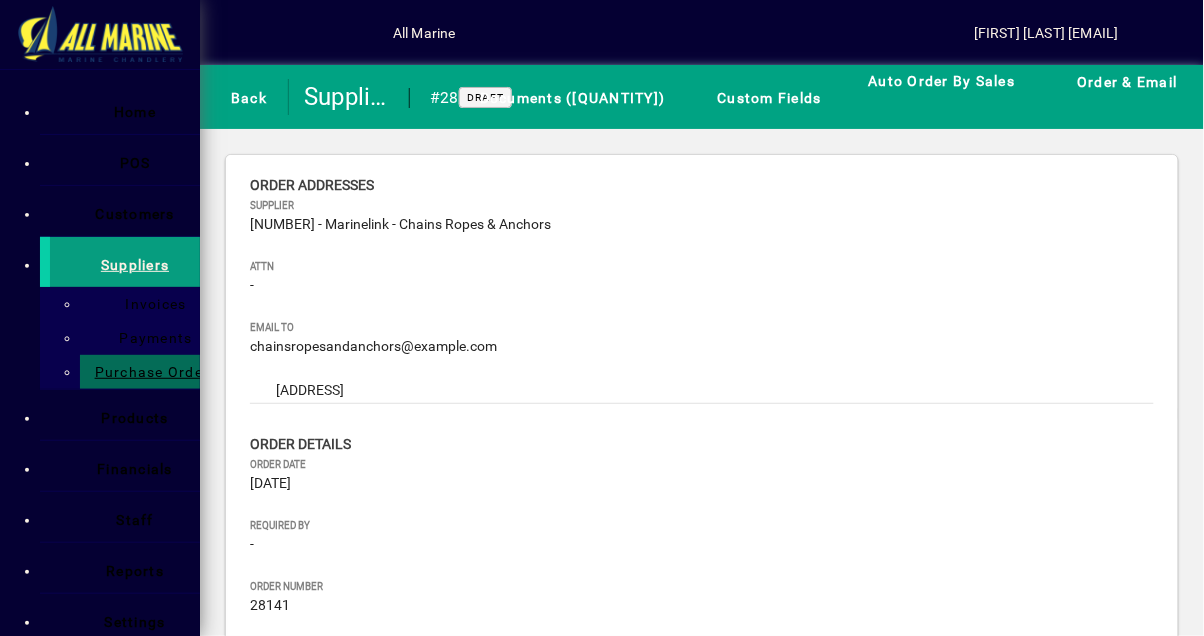 click on "******" at bounding box center [359, 1361] 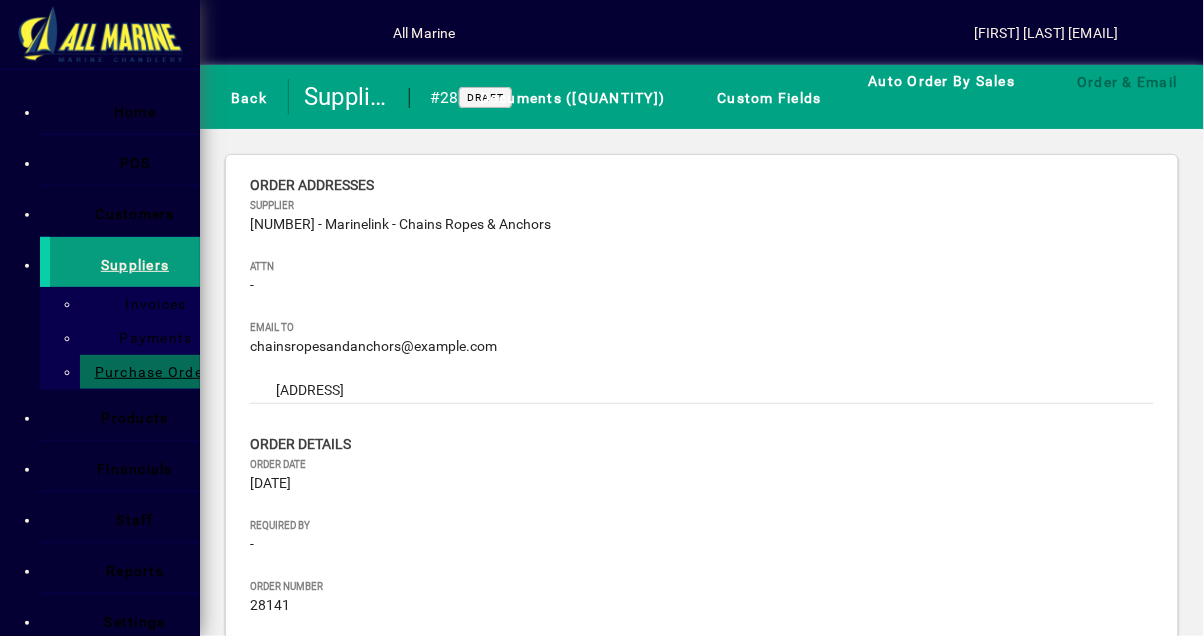type on "********" 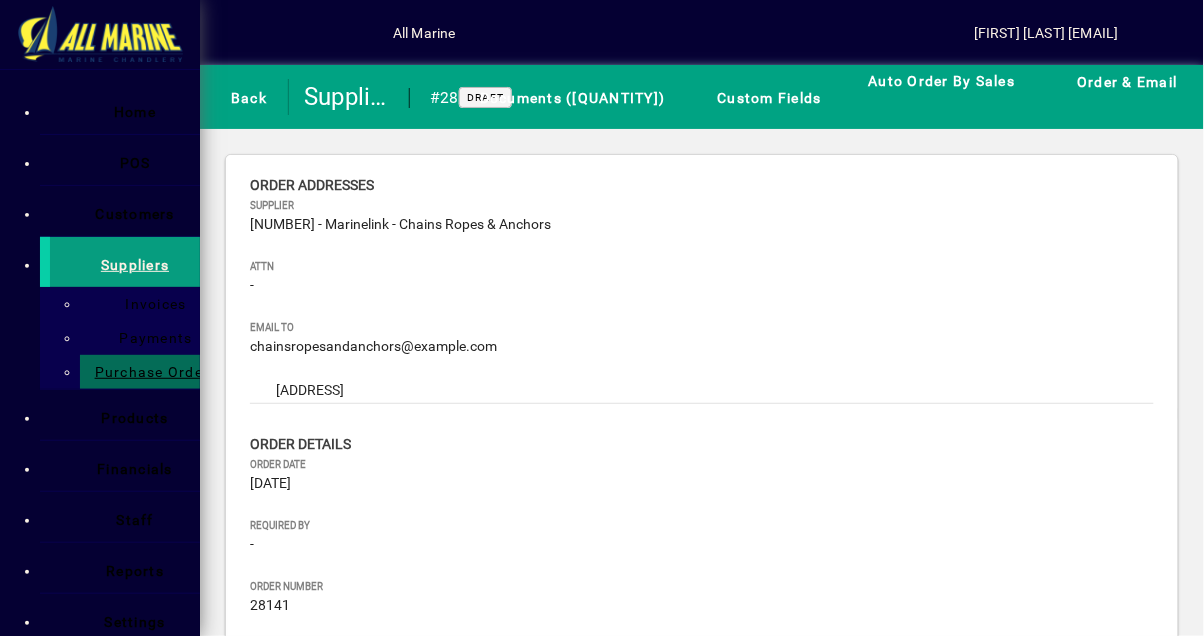 click on "******" at bounding box center (359, 1361) 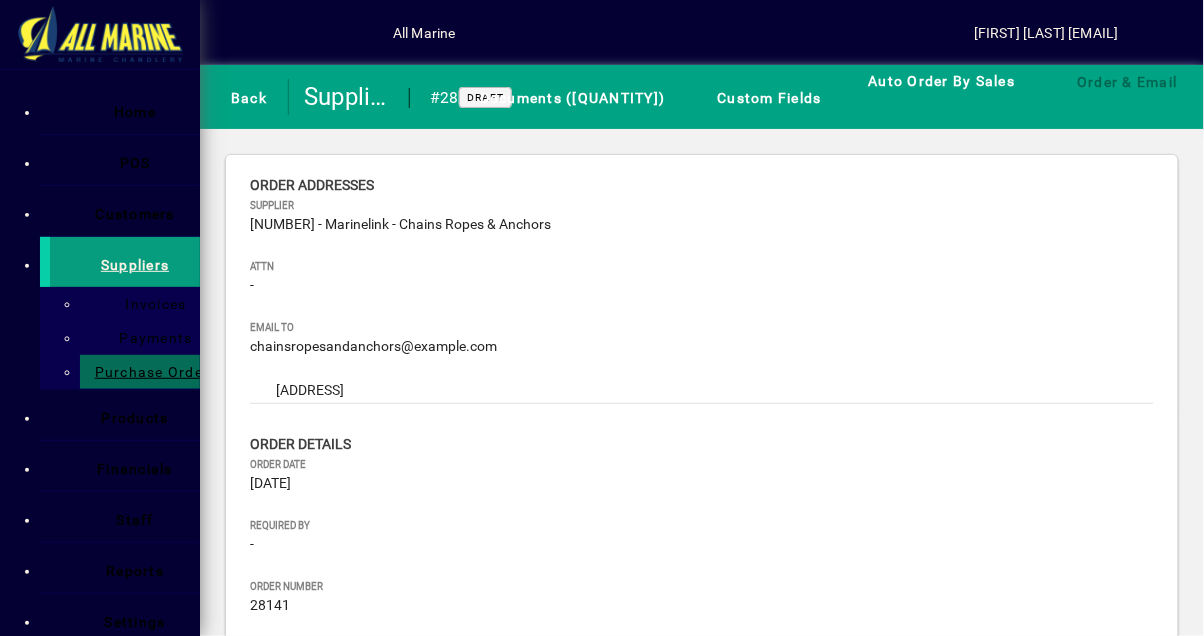 type on "********" 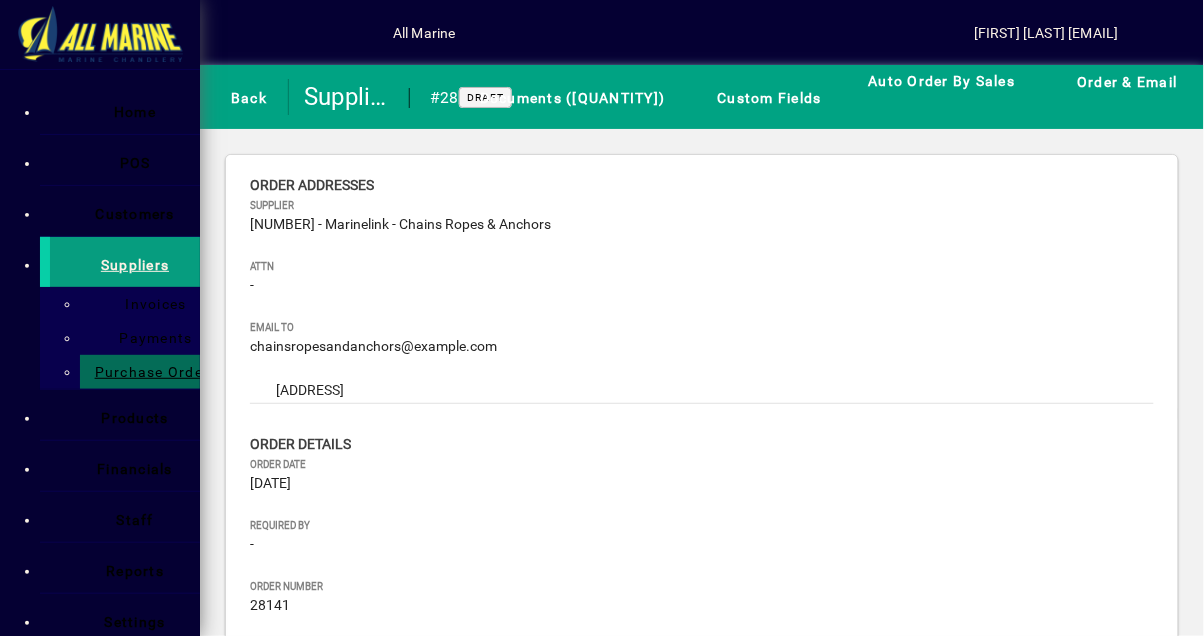 click on "******" at bounding box center (359, 1361) 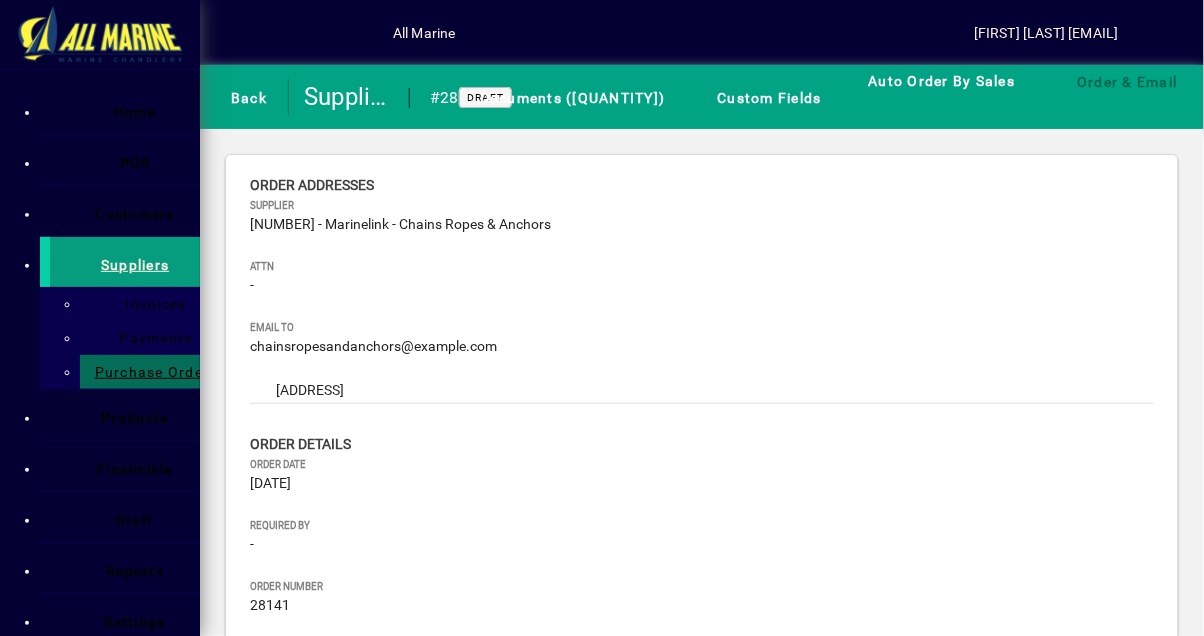 click on "ROPE - Rope Braid  Wire Splicing" at bounding box center (130, 55) 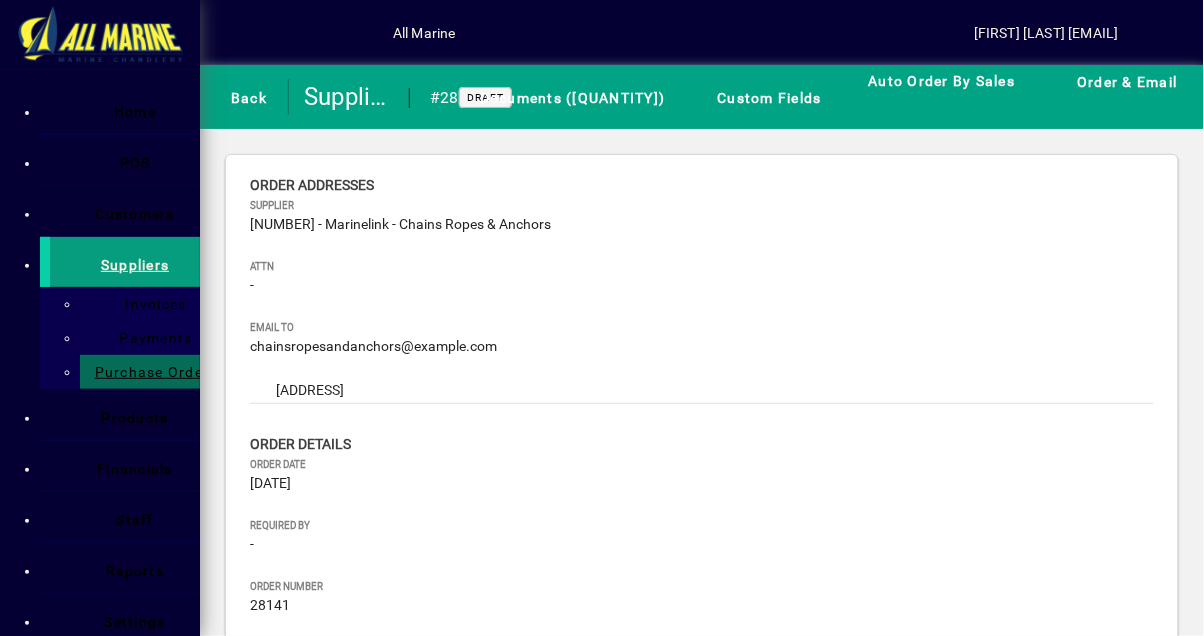 click on "Product" at bounding box center (995, 782) 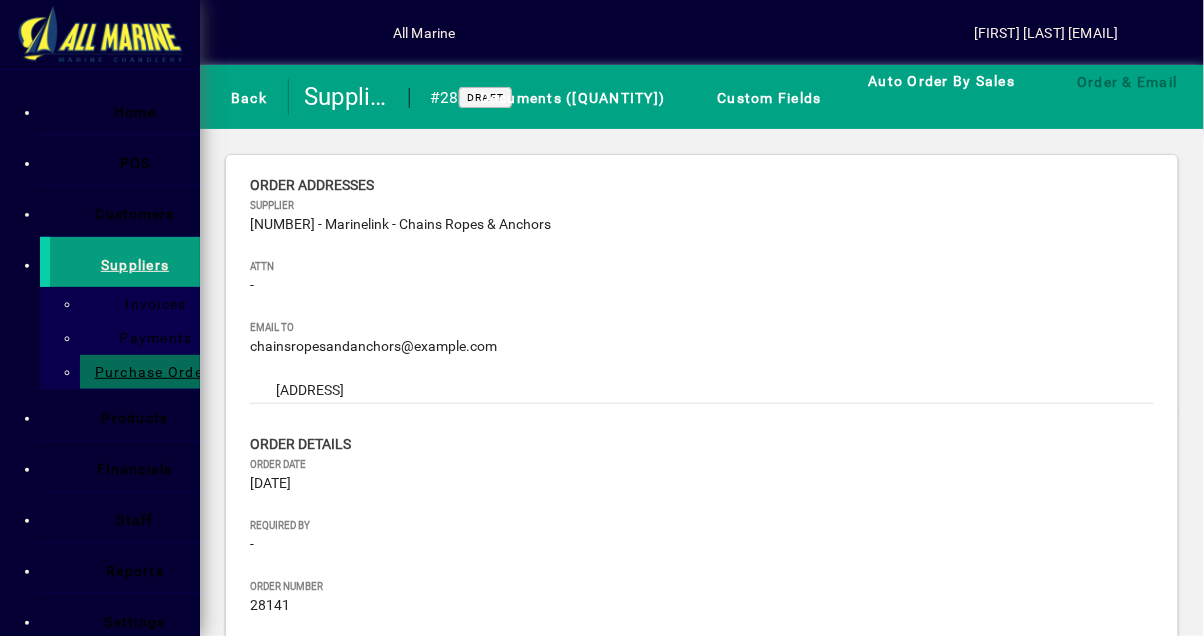 type on "********" 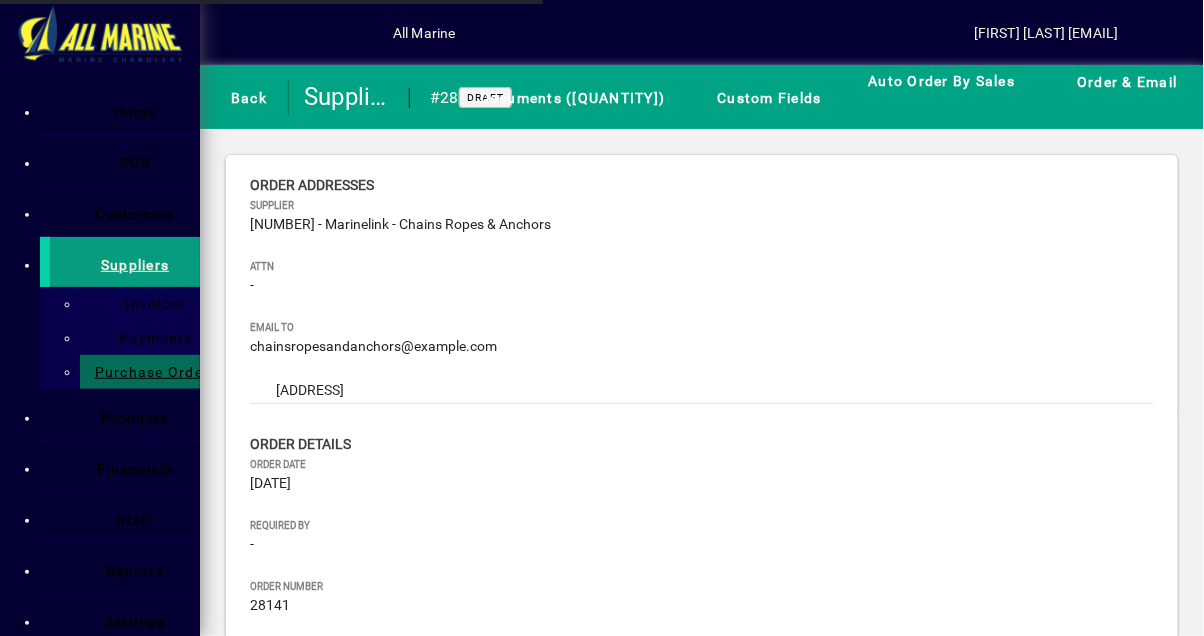 click on "Product" at bounding box center [995, 782] 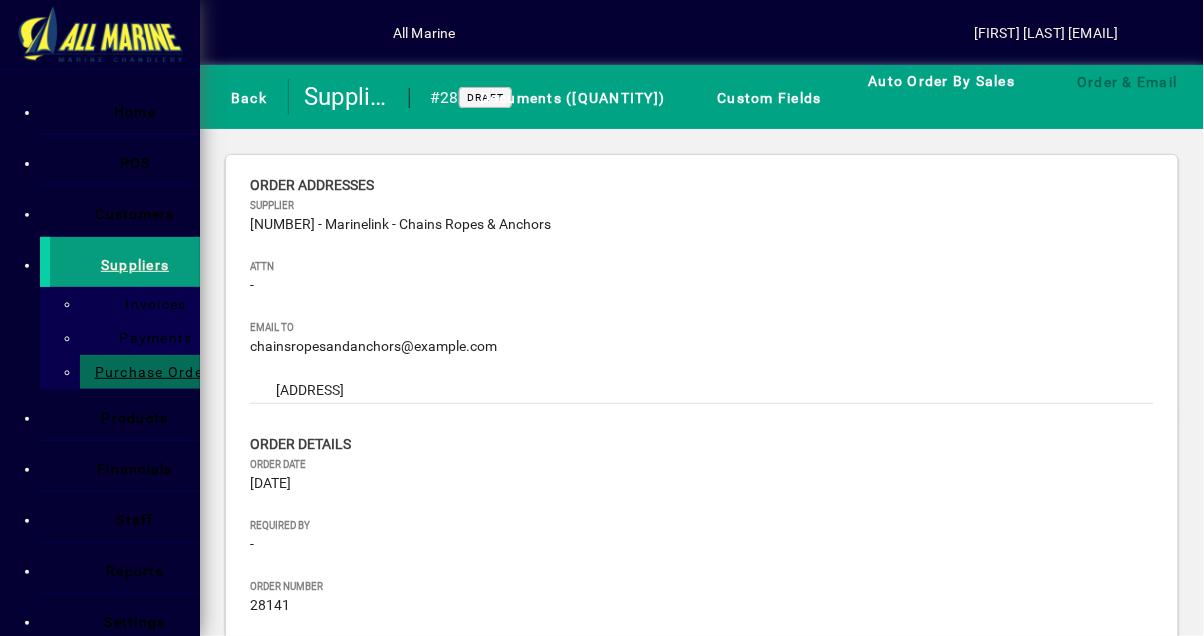 click at bounding box center (260, 905) 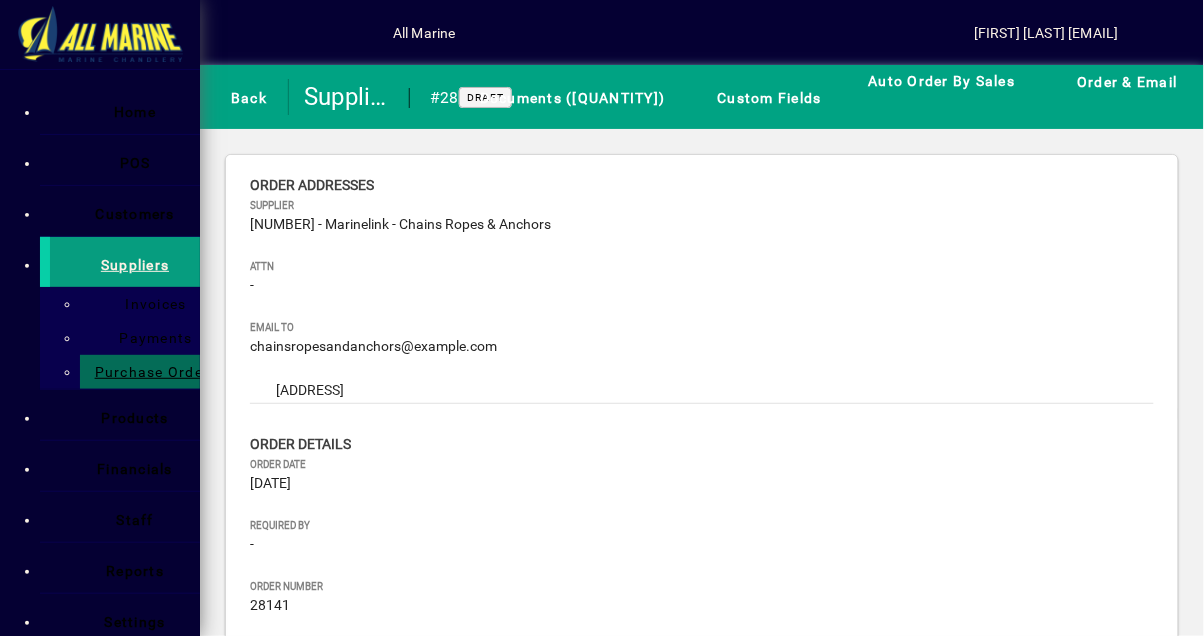 click at bounding box center [233, 33] 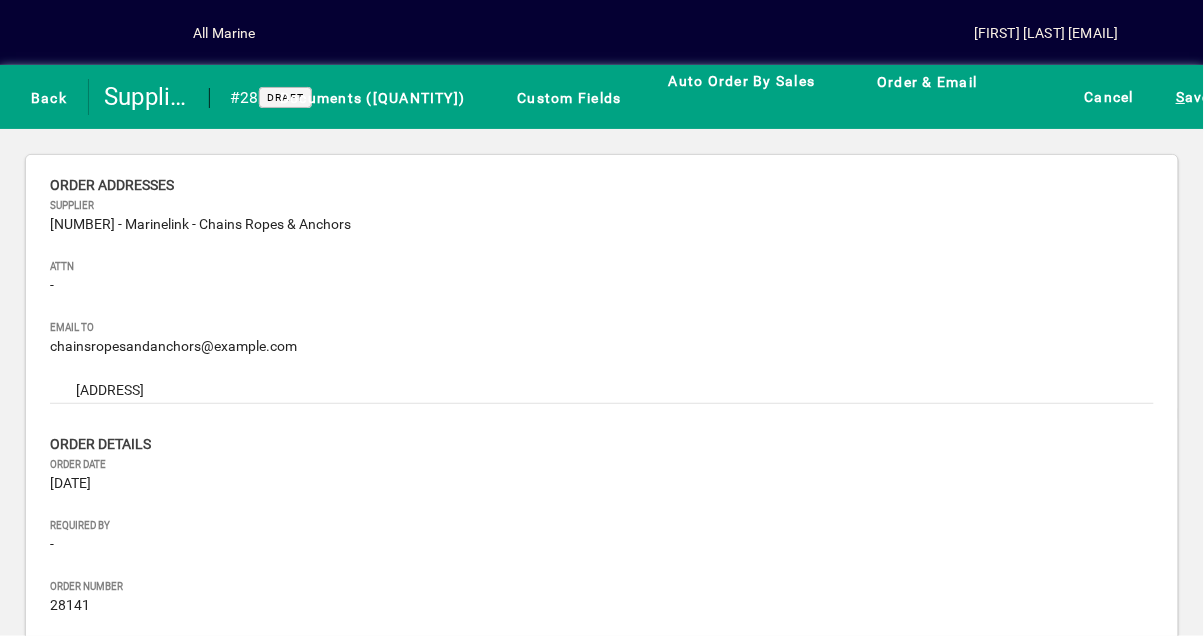 click on "S" at bounding box center (1180, 97) 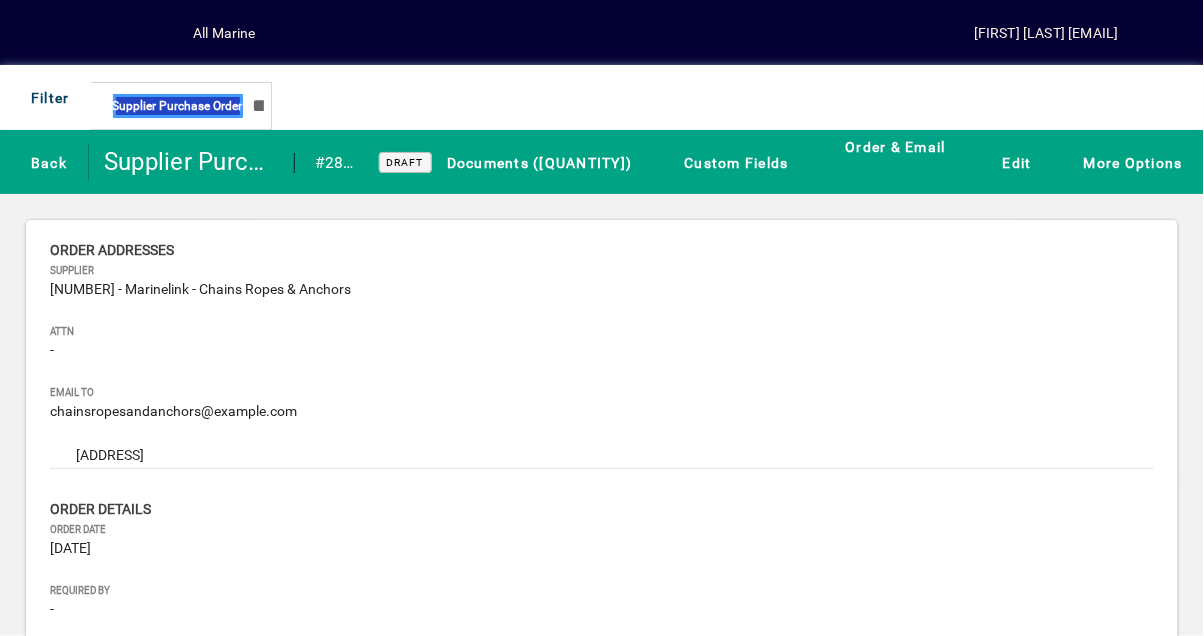click at bounding box center [1012, 162] 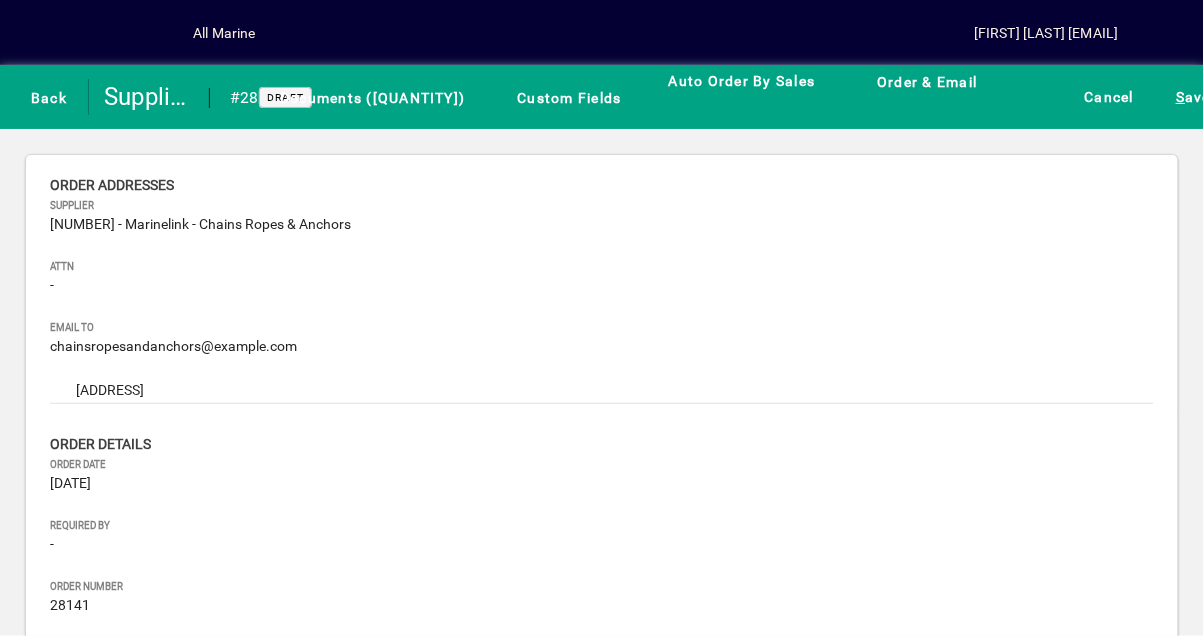 scroll, scrollTop: 88, scrollLeft: 0, axis: vertical 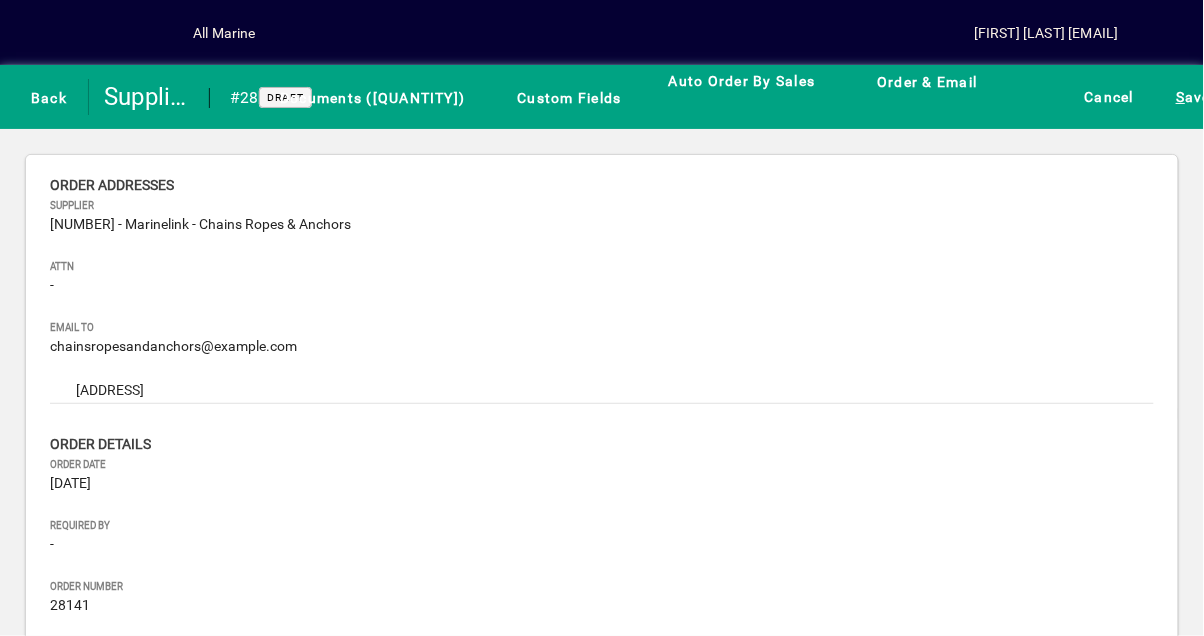 click on "Product" at bounding box center [795, 782] 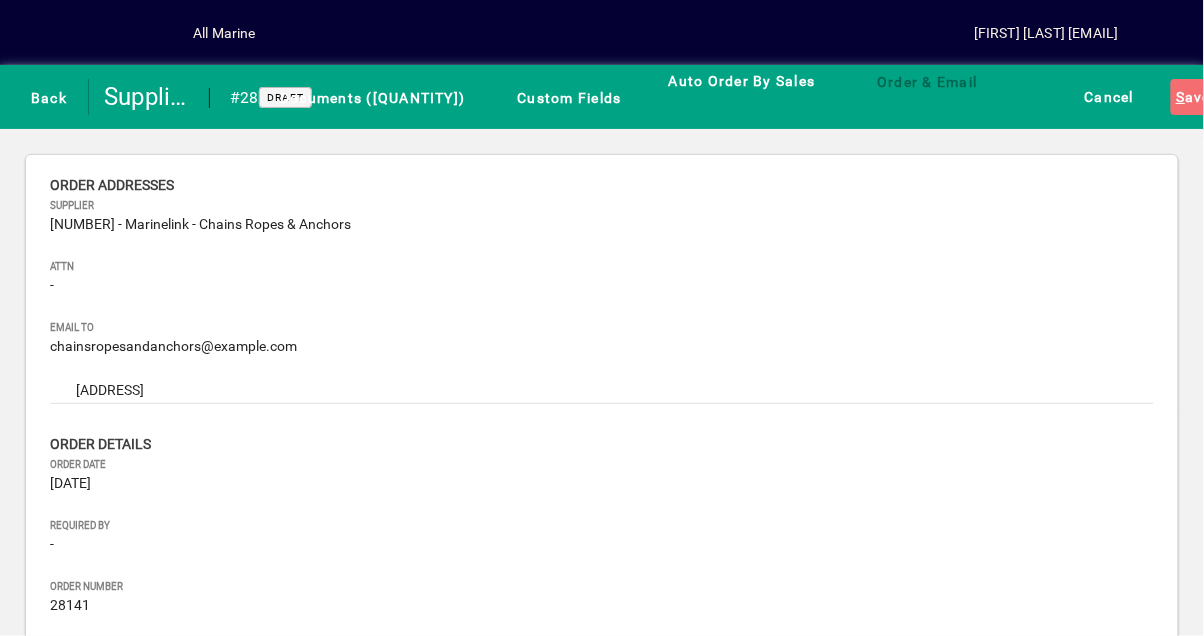 type on "********" 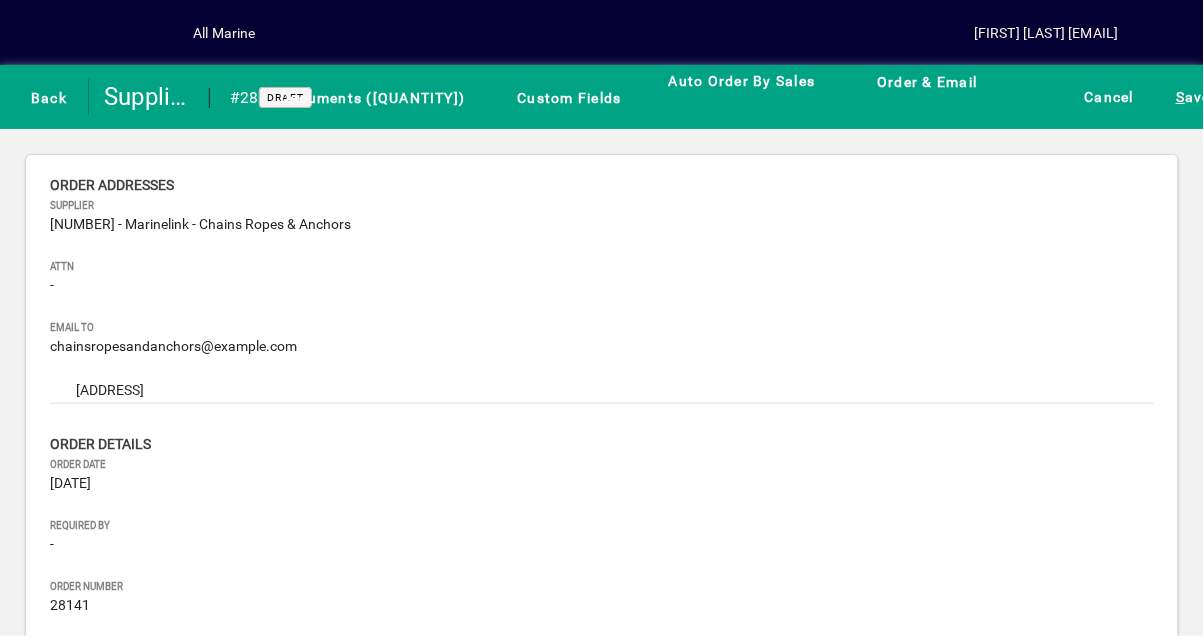 click on "Order Quantity ******" at bounding box center (157, 1356) 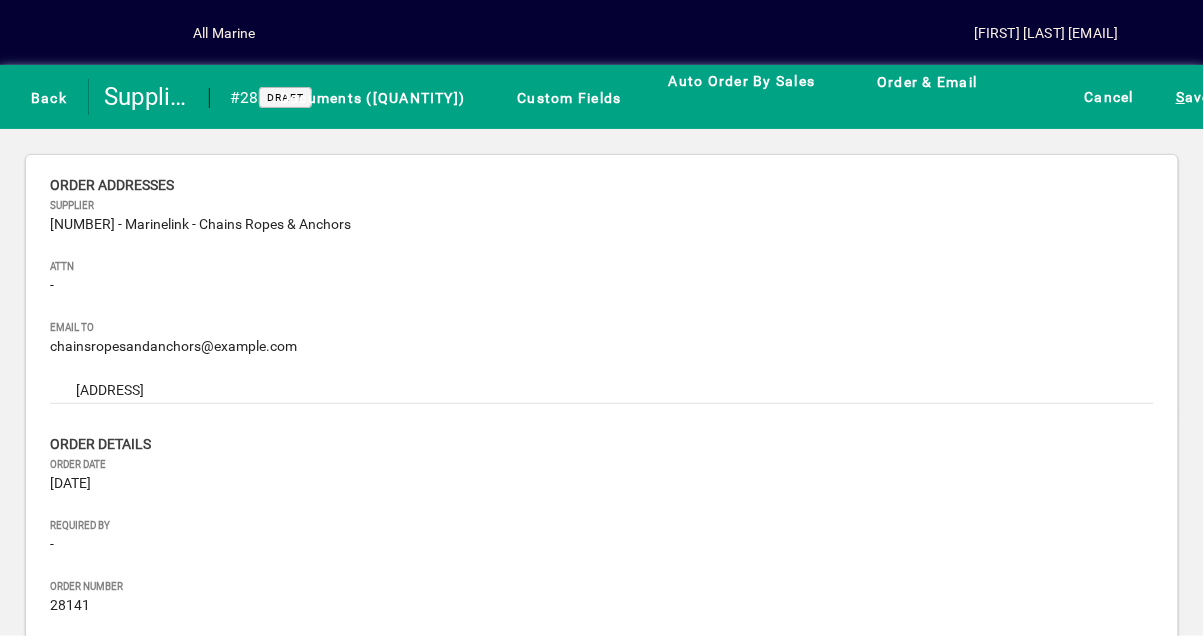 type on "*" 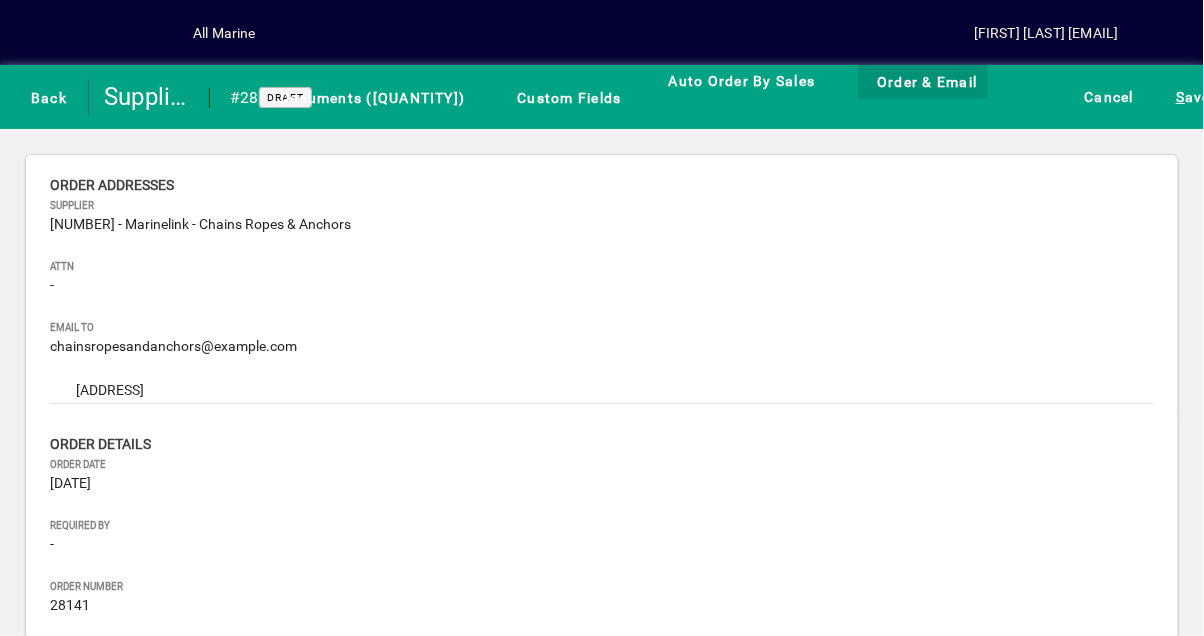 type on "*" 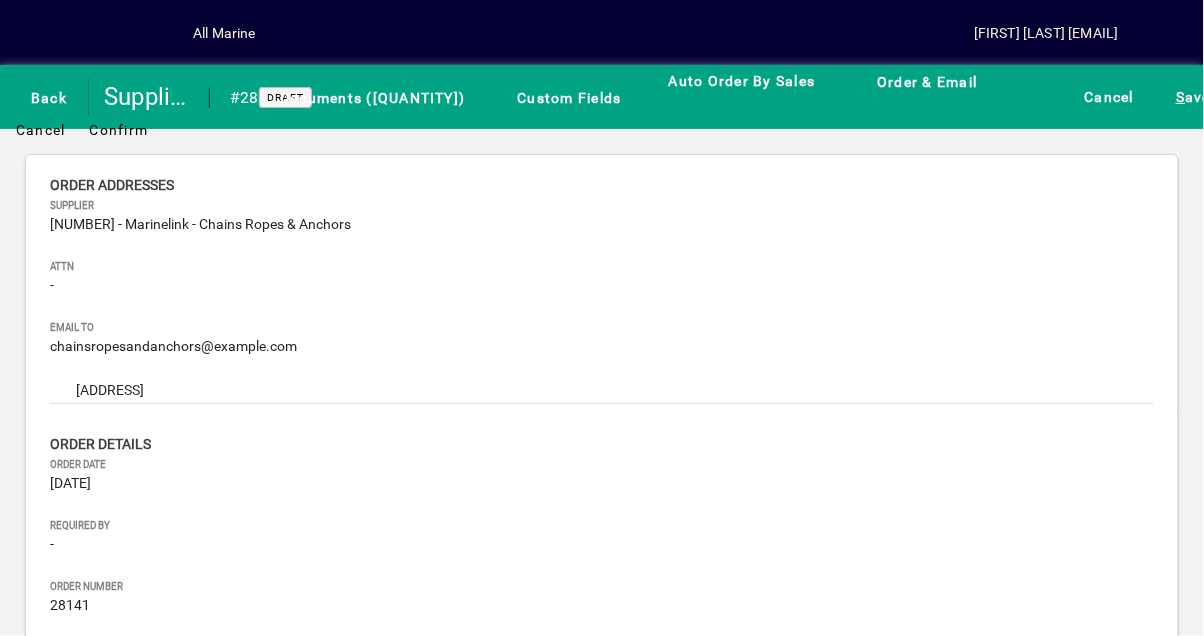 click on "Confirm" at bounding box center (119, 130) 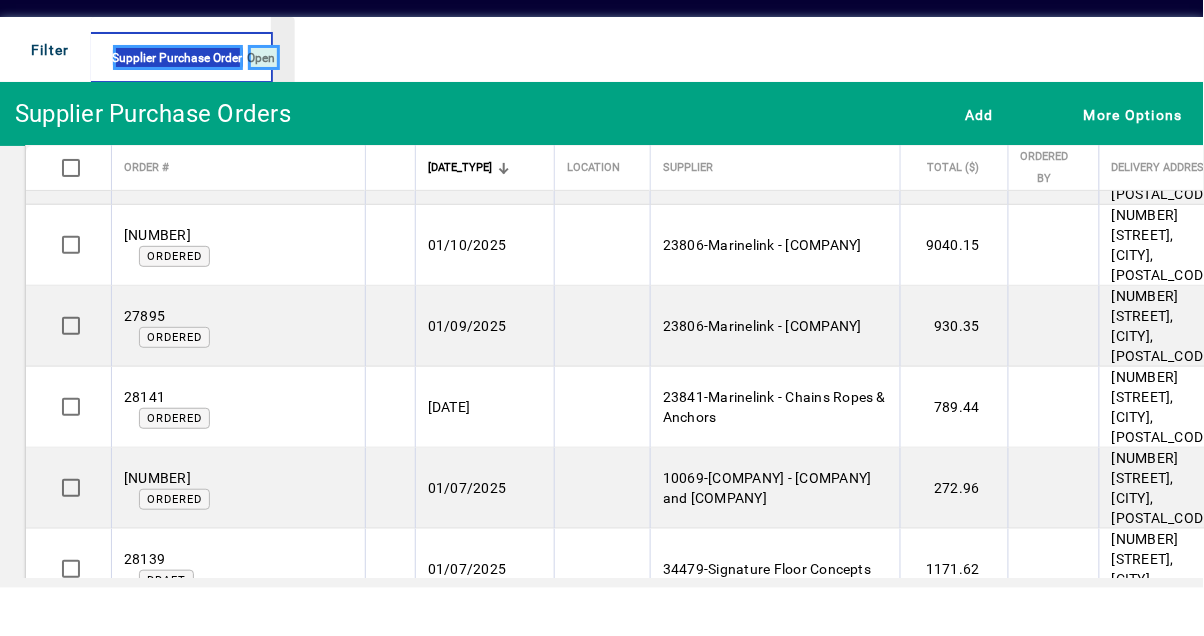 scroll, scrollTop: 175, scrollLeft: 0, axis: vertical 